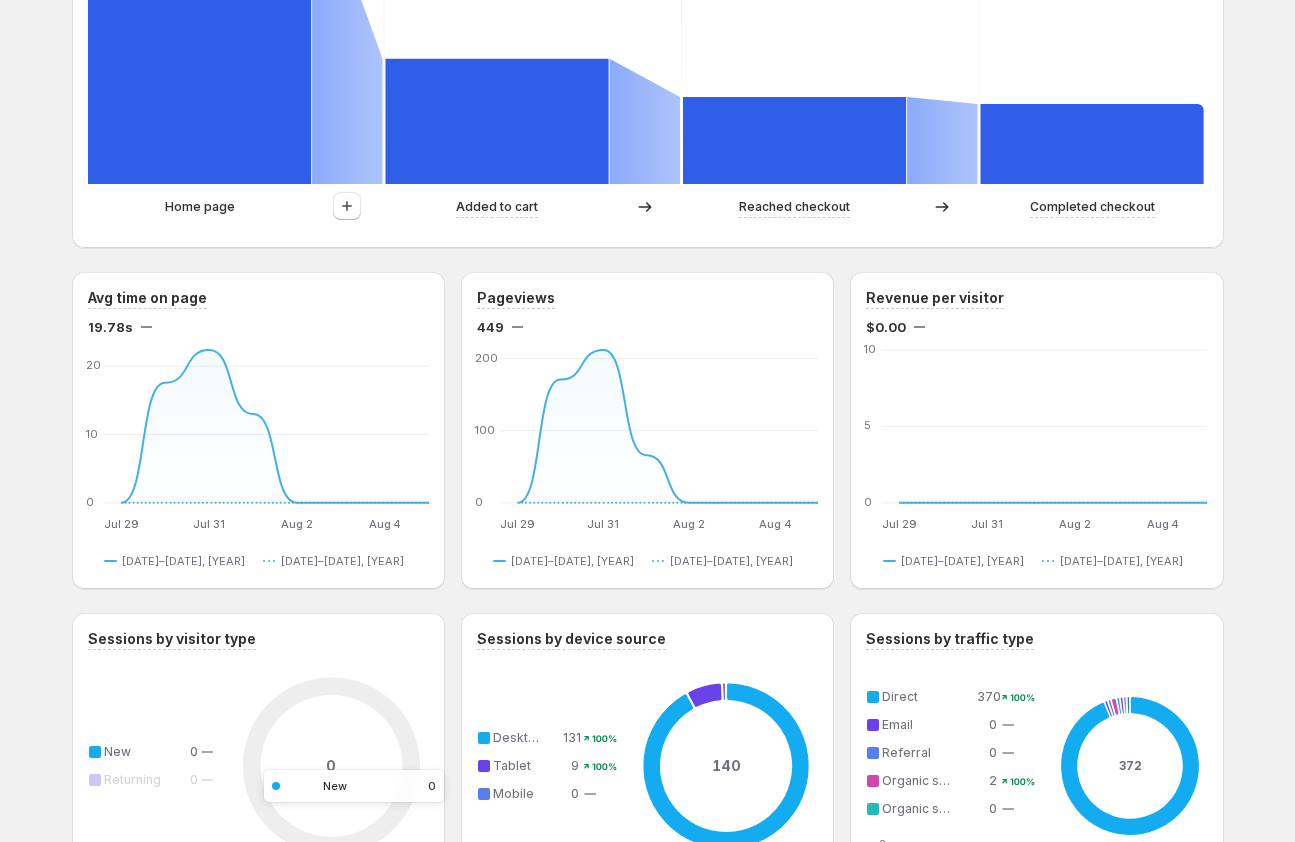 scroll, scrollTop: 736, scrollLeft: 0, axis: vertical 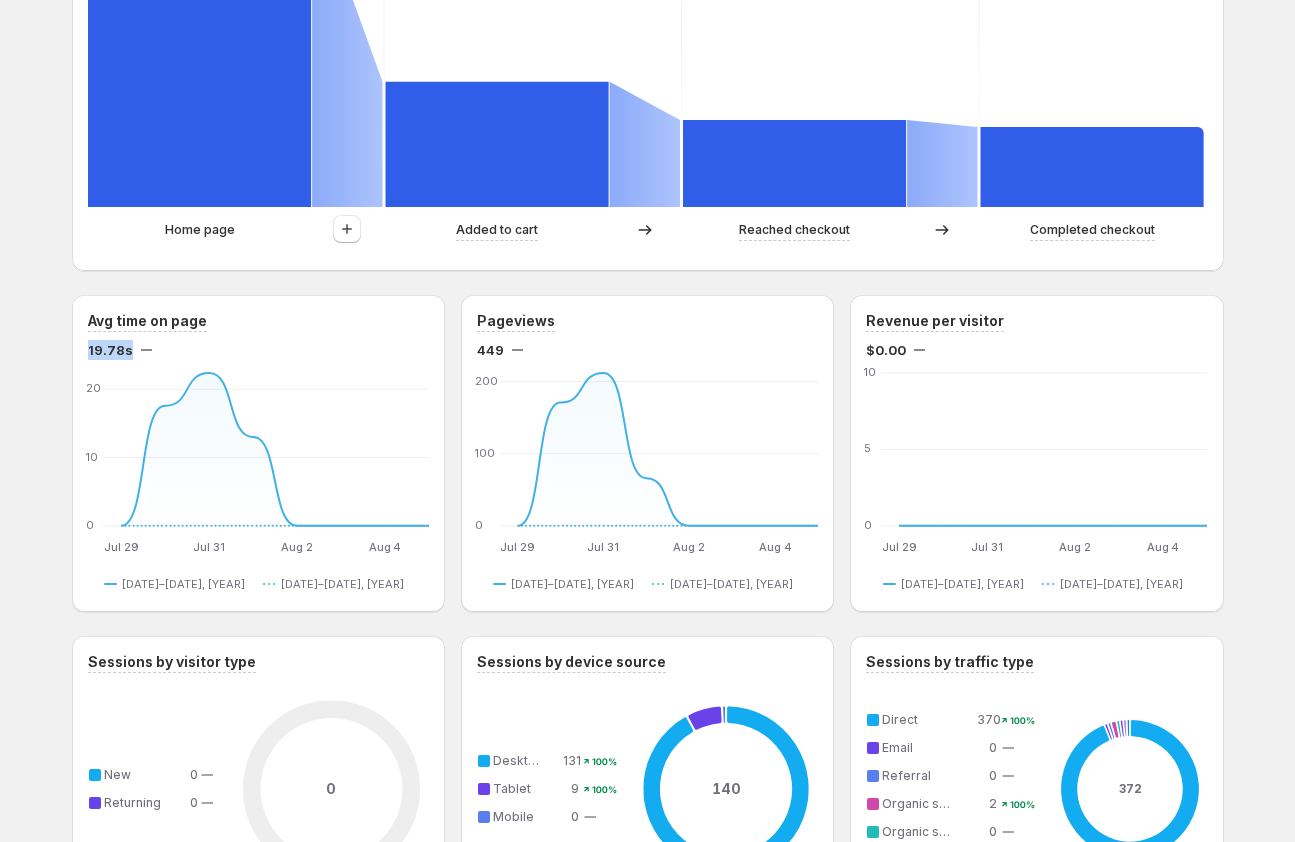 drag, startPoint x: 88, startPoint y: 352, endPoint x: 126, endPoint y: 353, distance: 38.013157 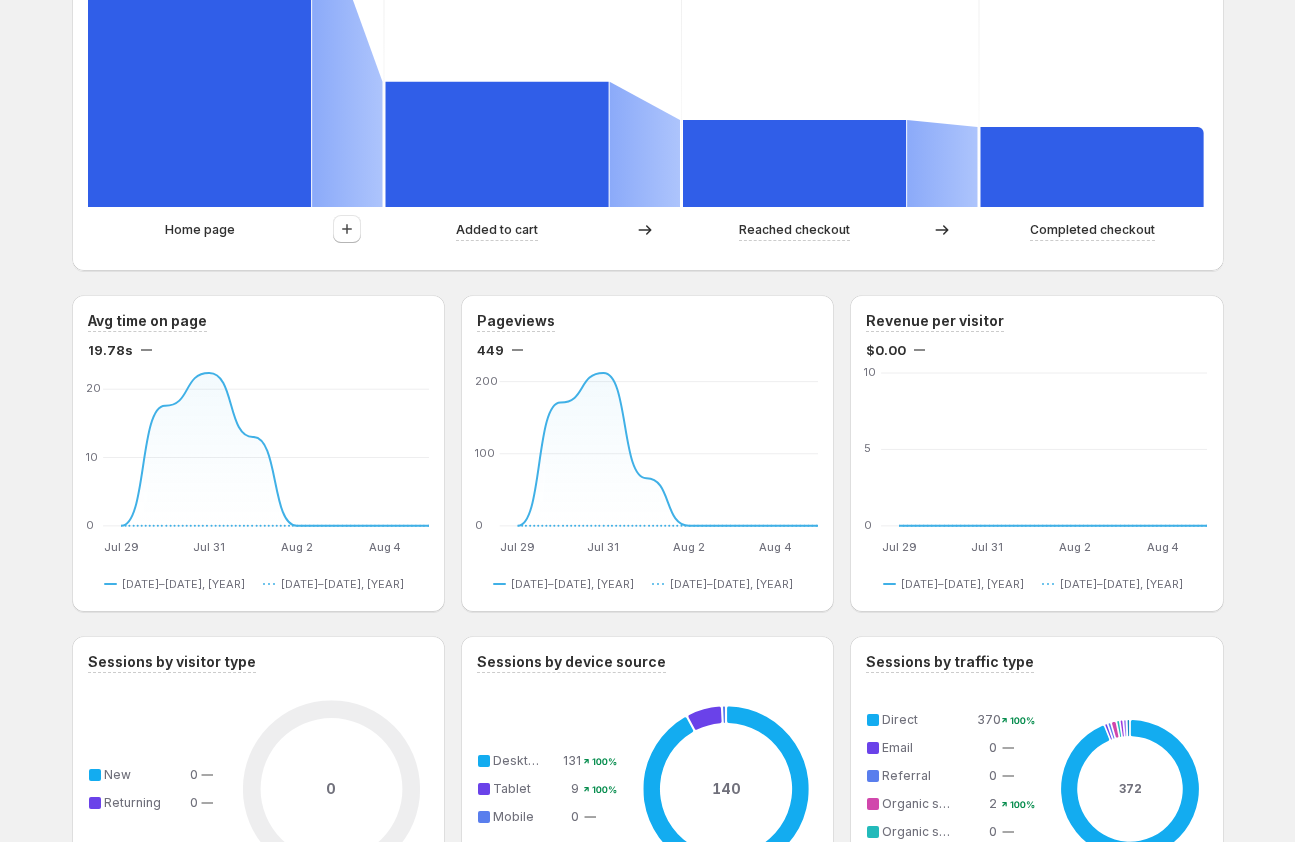 click on "Avg time on page" at bounding box center [258, 321] 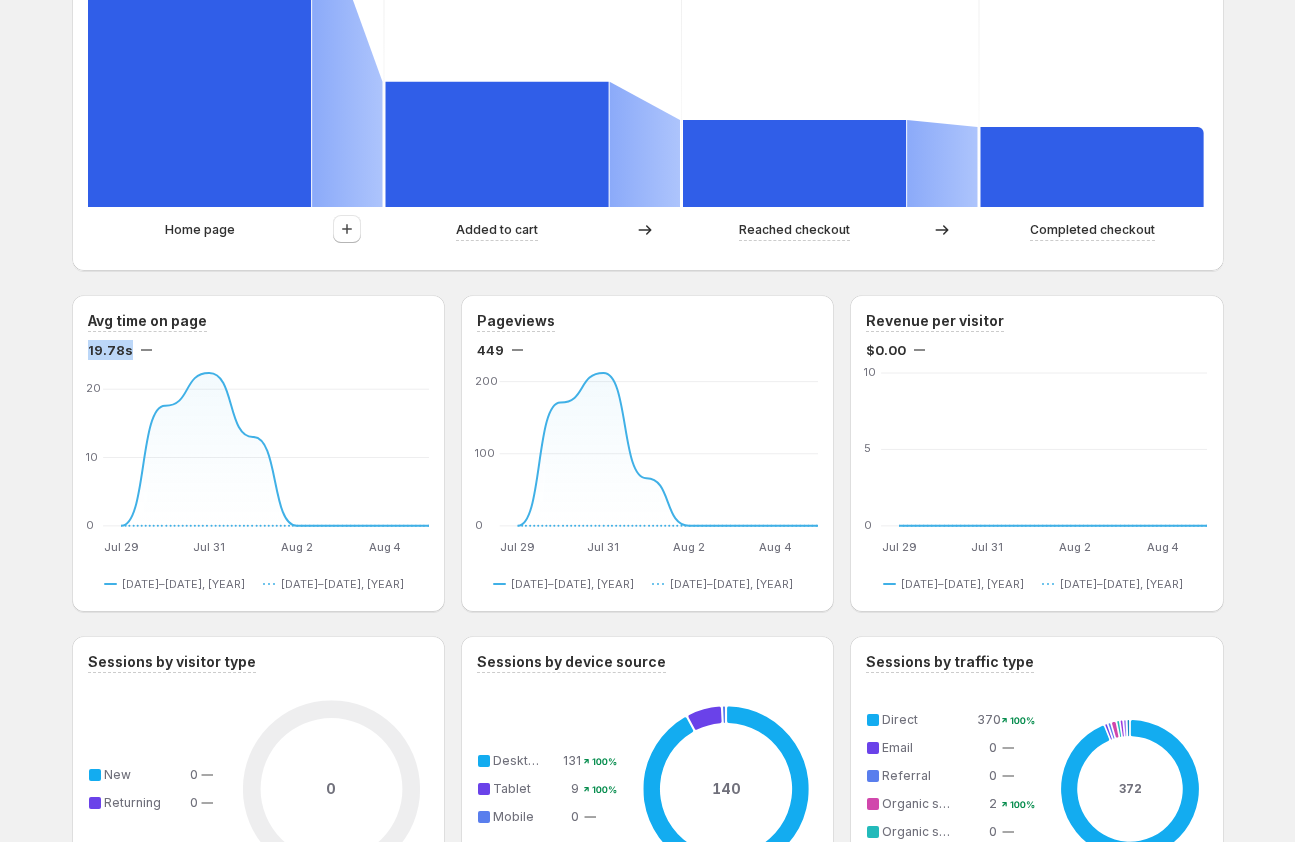 drag, startPoint x: 87, startPoint y: 347, endPoint x: 127, endPoint y: 348, distance: 40.012497 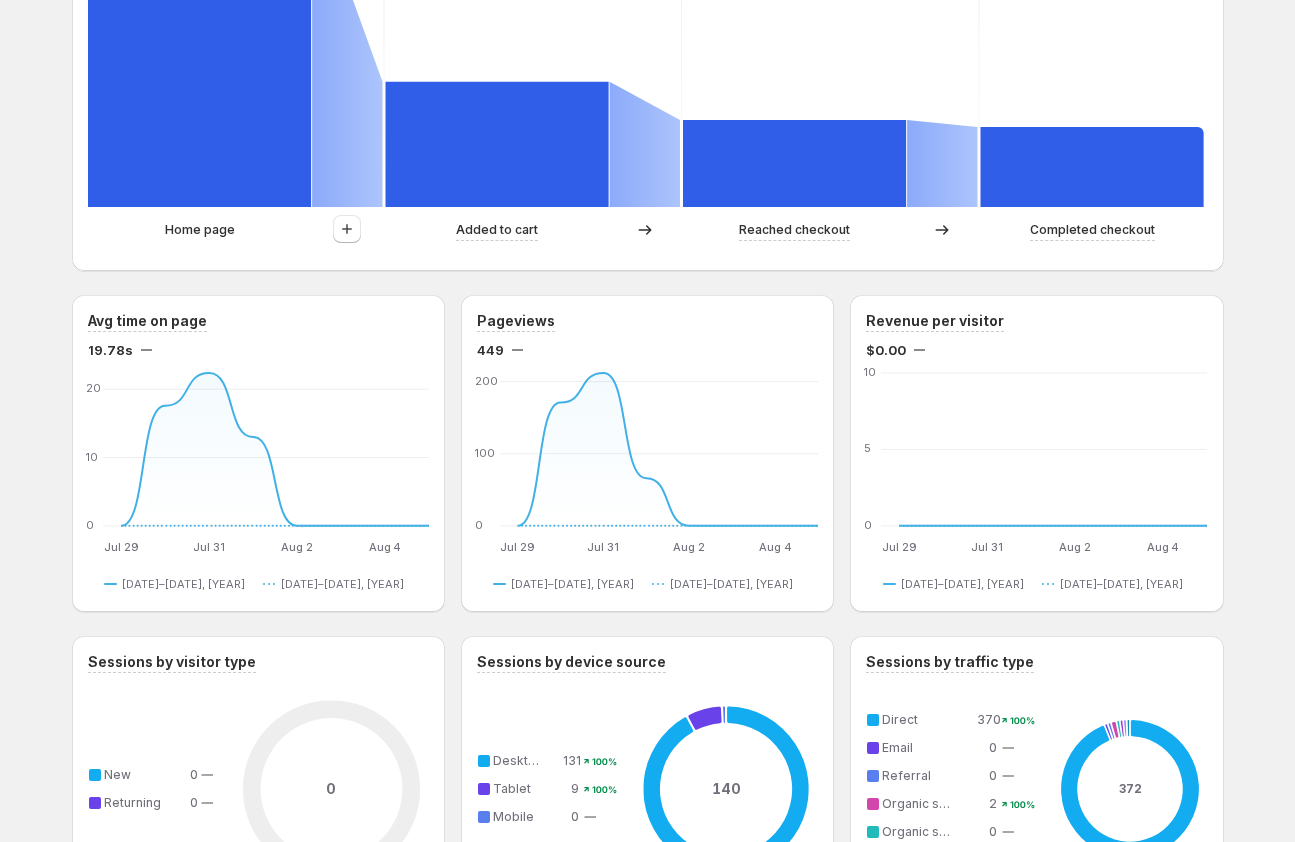 click on "The Warmy. This page is ready The Warmy Create campaign [DATE], [YEAR] Compare to: [DATE], [YEAR] View by: Sessions start with page Sessions 410 Visitors 374 Bounce Rate 67% Click-through rate 12% [DATE] [DATE] [DATE] [DATE] [DATE] [DATE] [DATE] [DATE] 0 100 200 [DATE] [DATE] [DATE] [DATE] [DATE] [DATE] [DATE] [DATE] [DATE]–[DATE], [YEAR] 0 162 189 59 0 0 0 0 [DATE]–[DATE], [YEAR] 0 0 0 0 0 0 0 0 [DATE]–[DATE], [YEAR] [DATE]–[DATE], [YEAR] Path analysis Sessions 100% 410 12.93% 53 5.85% 24 4.88% 20 Home page Added to cart Reached checkout Completed checkout Avg time on page 19.78s [DATE] [DATE] [DATE] [DATE] [DATE] [DATE] [DATE] [DATE] 0 10 20 [DATE] [DATE] [DATE] [DATE] [DATE] [DATE] [DATE] [DATE] [DATE]–[DATE], [YEAR] 0 17.58 22.37 13 0 0 0 0 [DATE]–[DATE], [YEAR] 0 0 0 0 0 0 0 0 [DATE]–[DATE], [YEAR] [DATE]–[DATE], [YEAR] Pageviews 449 [DATE] [DATE] [DATE] [DATE] [DATE] [DATE] [DATE] [DATE] 0 100 200 [DATE] [DATE] [DATE] [DATE] [DATE] [DATE] [DATE] [DATE] [DATE]–[DATE], [YEAR] 0" at bounding box center [648, 489] 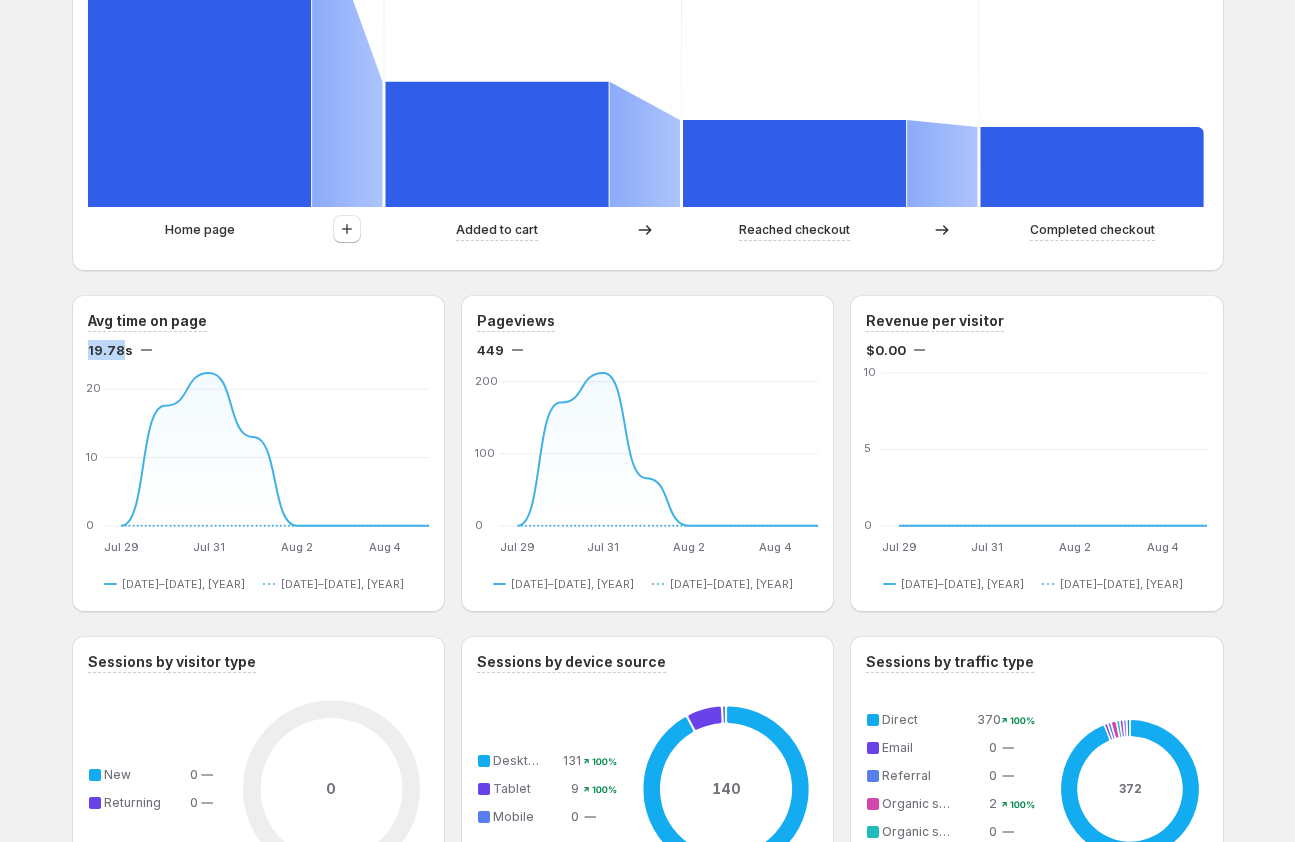 drag, startPoint x: 87, startPoint y: 347, endPoint x: 124, endPoint y: 349, distance: 37.054016 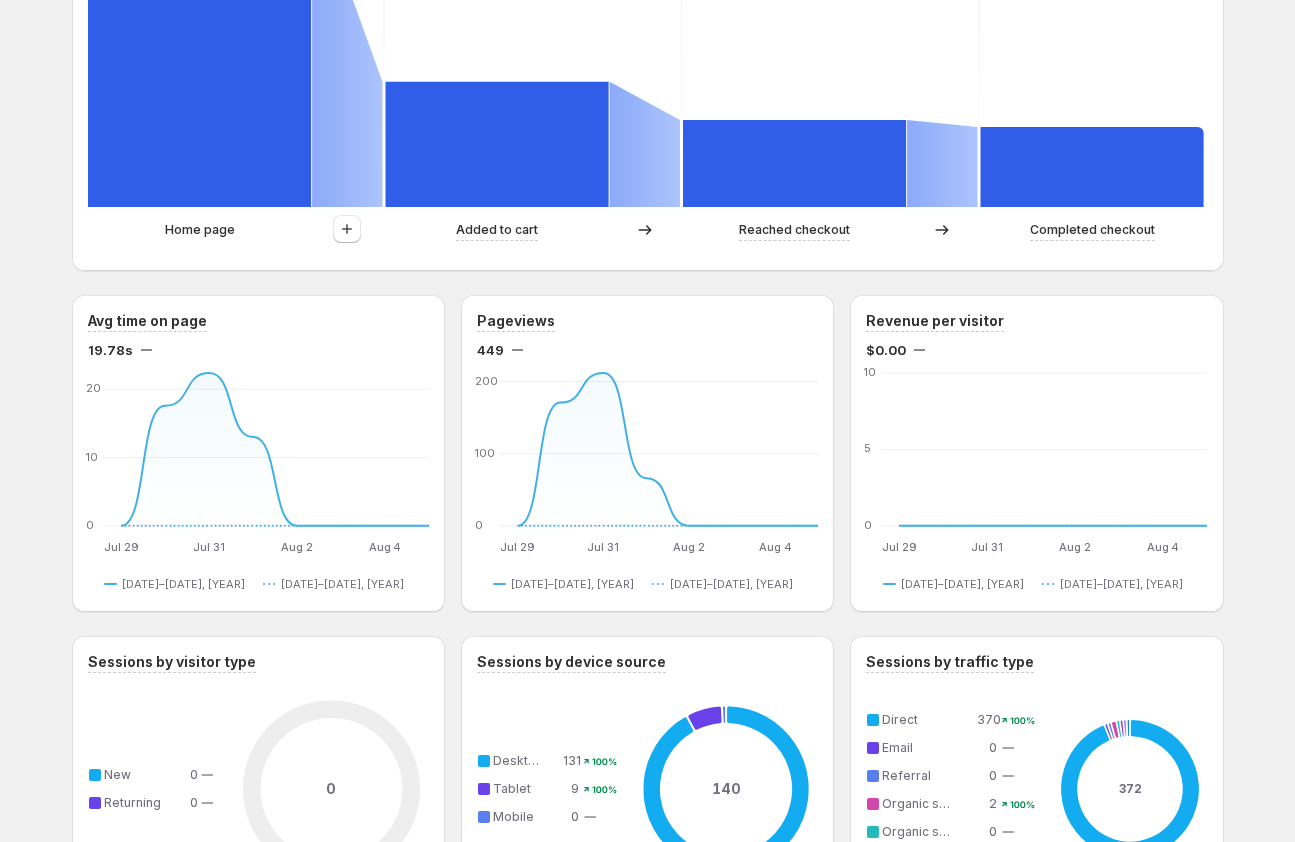 click on "The Warmy. This page is ready The Warmy Create campaign [DATE], [YEAR] Compare to: [DATE], [YEAR] View by: Sessions start with page Sessions 410 Visitors 374 Bounce Rate 67% Click-through rate 12% [DATE] [DATE] [DATE] [DATE] [DATE] [DATE] [DATE] [DATE] 0 100 200 [DATE] [DATE] [DATE] [DATE] [DATE] [DATE] [DATE] [DATE] [DATE]–[DATE], [YEAR] 0 162 189 59 0 0 0 0 [DATE]–[DATE], [YEAR] 0 0 0 0 0 0 0 0 [DATE]–[DATE], [YEAR] [DATE]–[DATE], [YEAR] Path analysis Sessions 100% 410 12.93% 53 5.85% 24 4.88% 20 Home page Added to cart Reached checkout Completed checkout Avg time on page 19.78s [DATE] [DATE] [DATE] [DATE] [DATE] [DATE] [DATE] [DATE] 0 10 20 [DATE] [DATE] [DATE] [DATE] [DATE] [DATE] [DATE] [DATE] [DATE]–[DATE], [YEAR] 0 17.58 22.37 13 0 0 0 0 [DATE]–[DATE], [YEAR] 0 0 0 0 0 0 0 0 [DATE]–[DATE], [YEAR] [DATE]–[DATE], [YEAR] Pageviews 449 [DATE] [DATE] [DATE] [DATE] [DATE] [DATE] [DATE] [DATE] 0 100 200 [DATE] [DATE] [DATE] [DATE] [DATE] [DATE] [DATE] [DATE] [DATE]–[DATE], [YEAR] 0" at bounding box center (648, 489) 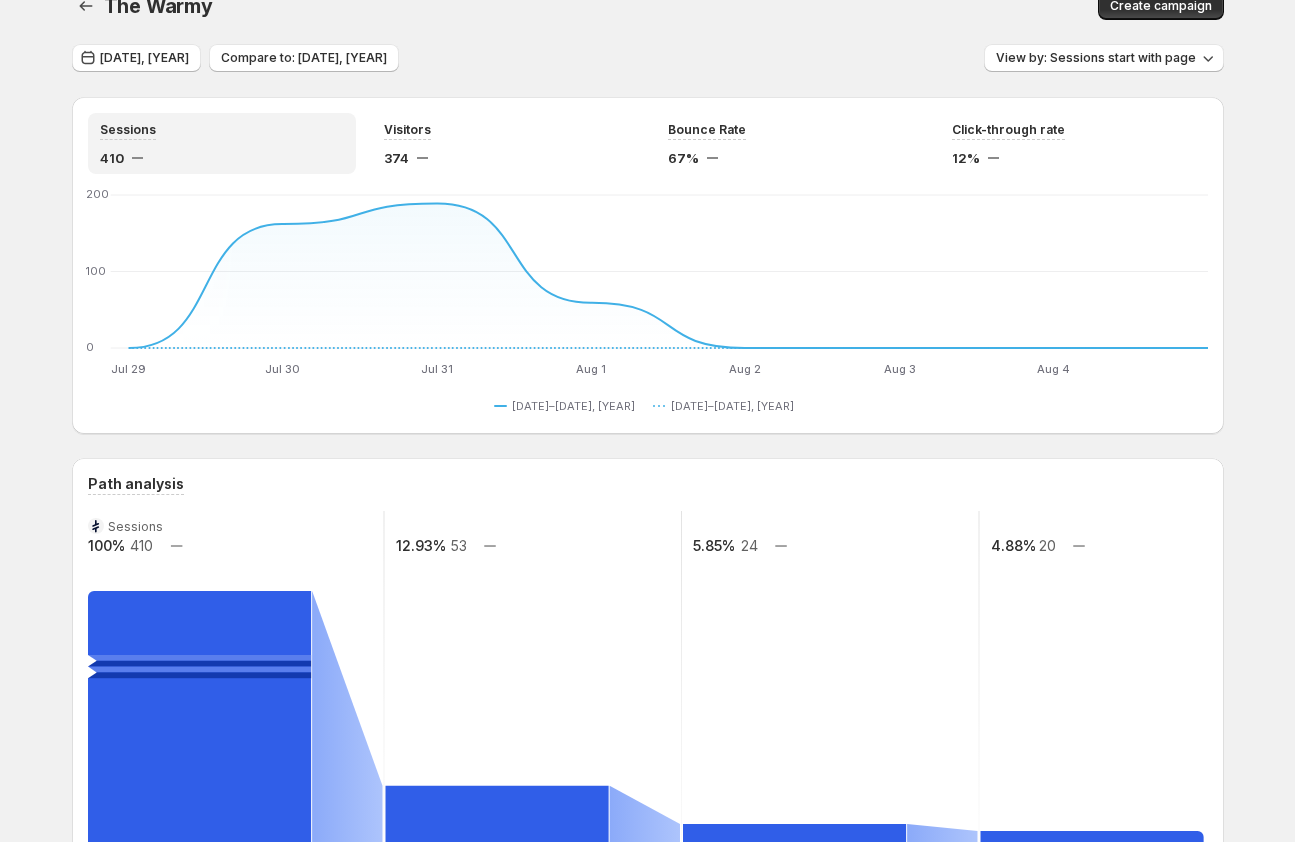 scroll, scrollTop: 0, scrollLeft: 0, axis: both 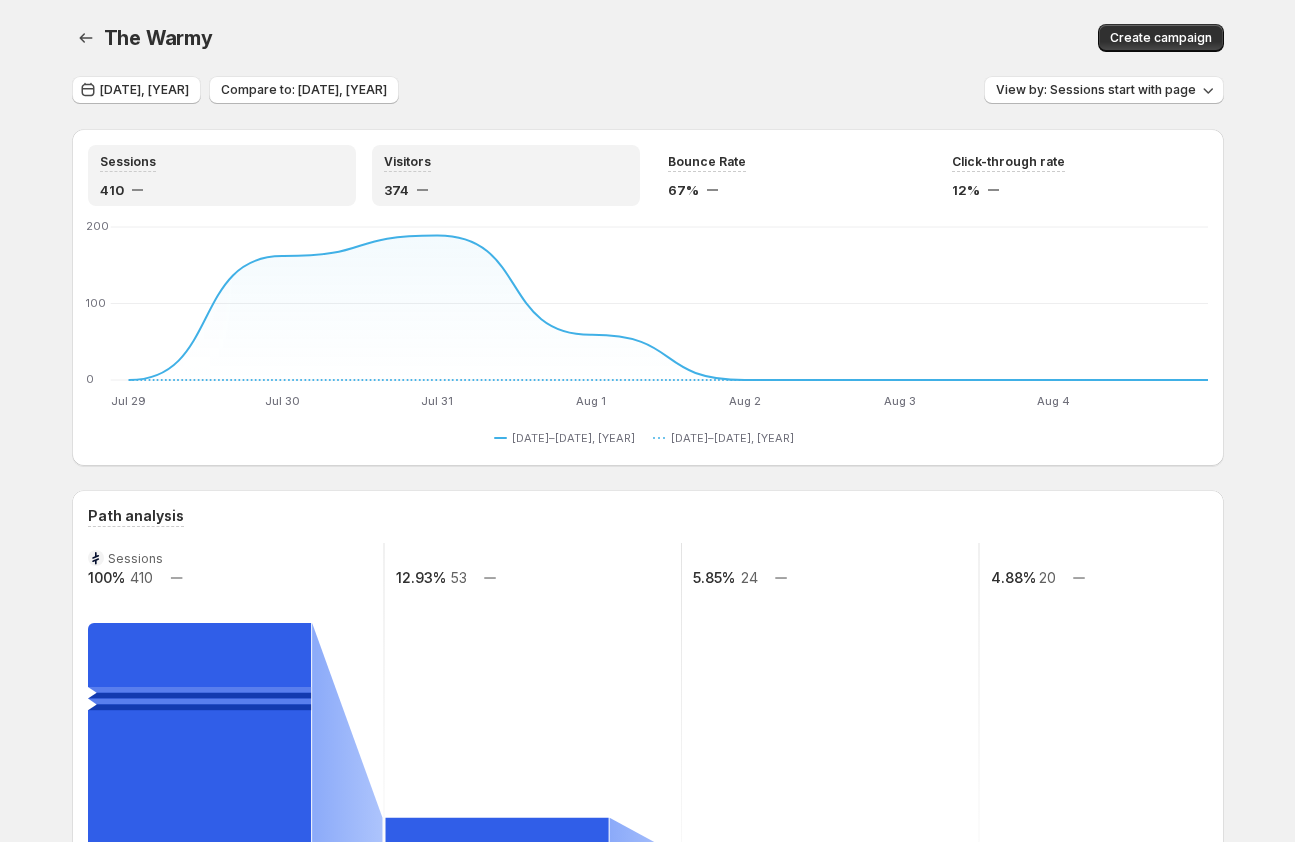 click on "Visitors" at bounding box center [506, 161] 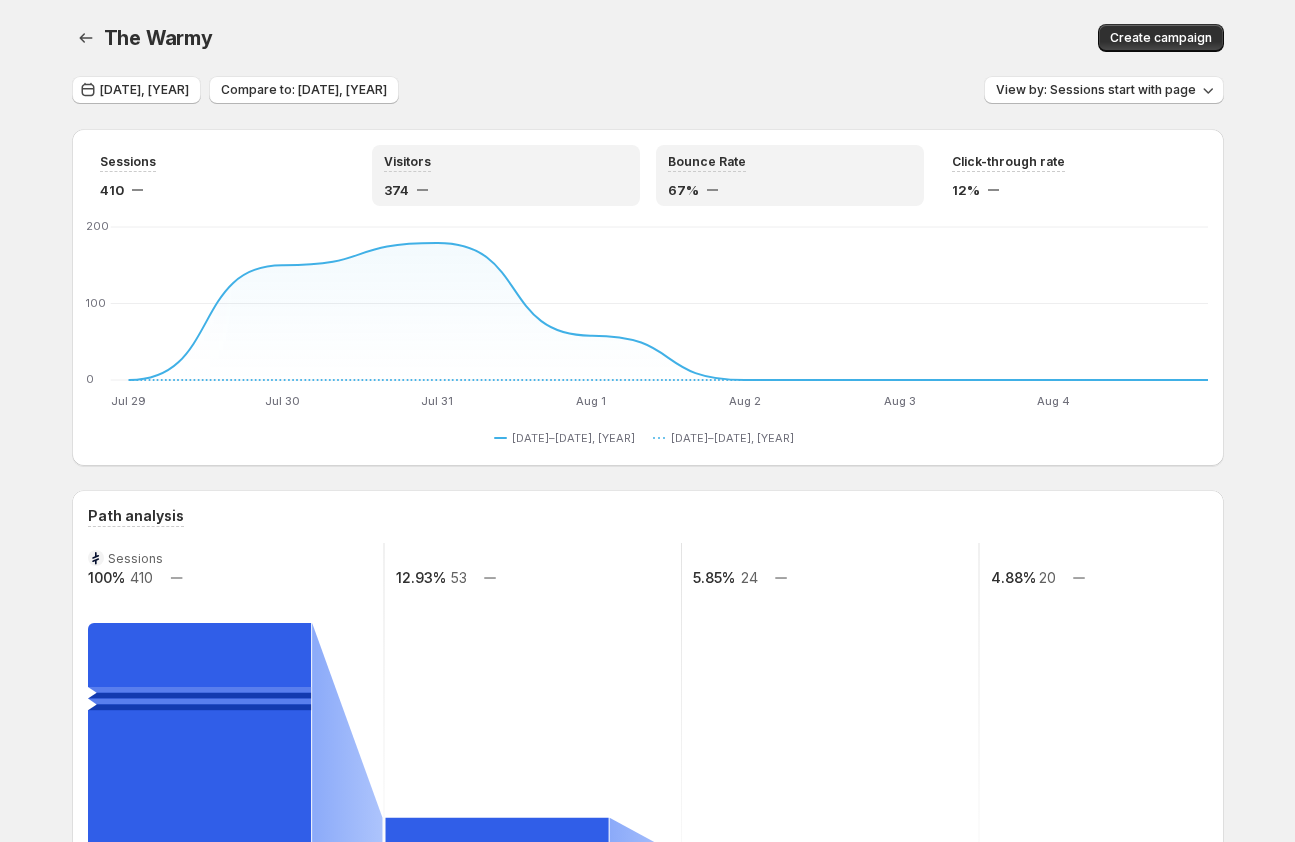 click on "Bounce Rate" at bounding box center (790, 161) 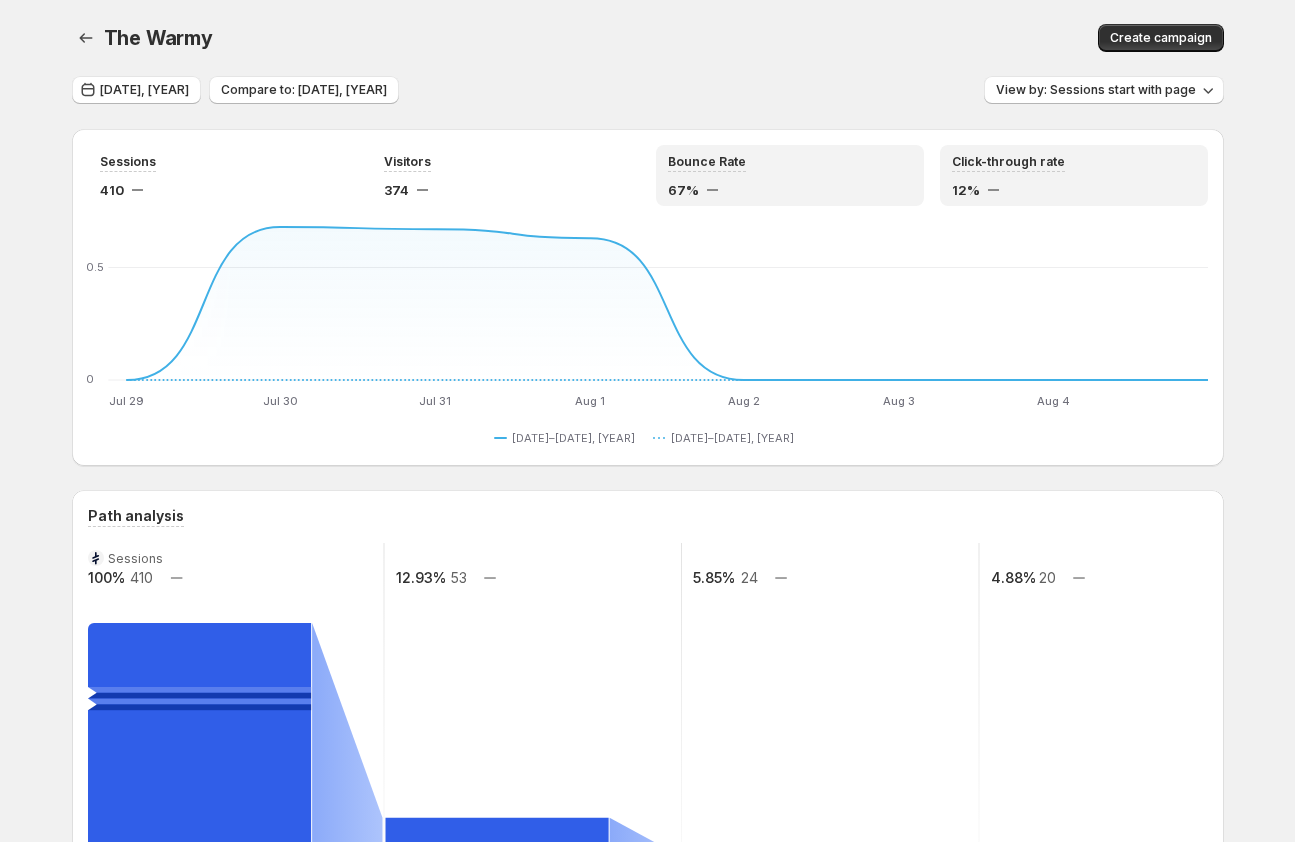 click on "Click-through rate" at bounding box center [1074, 161] 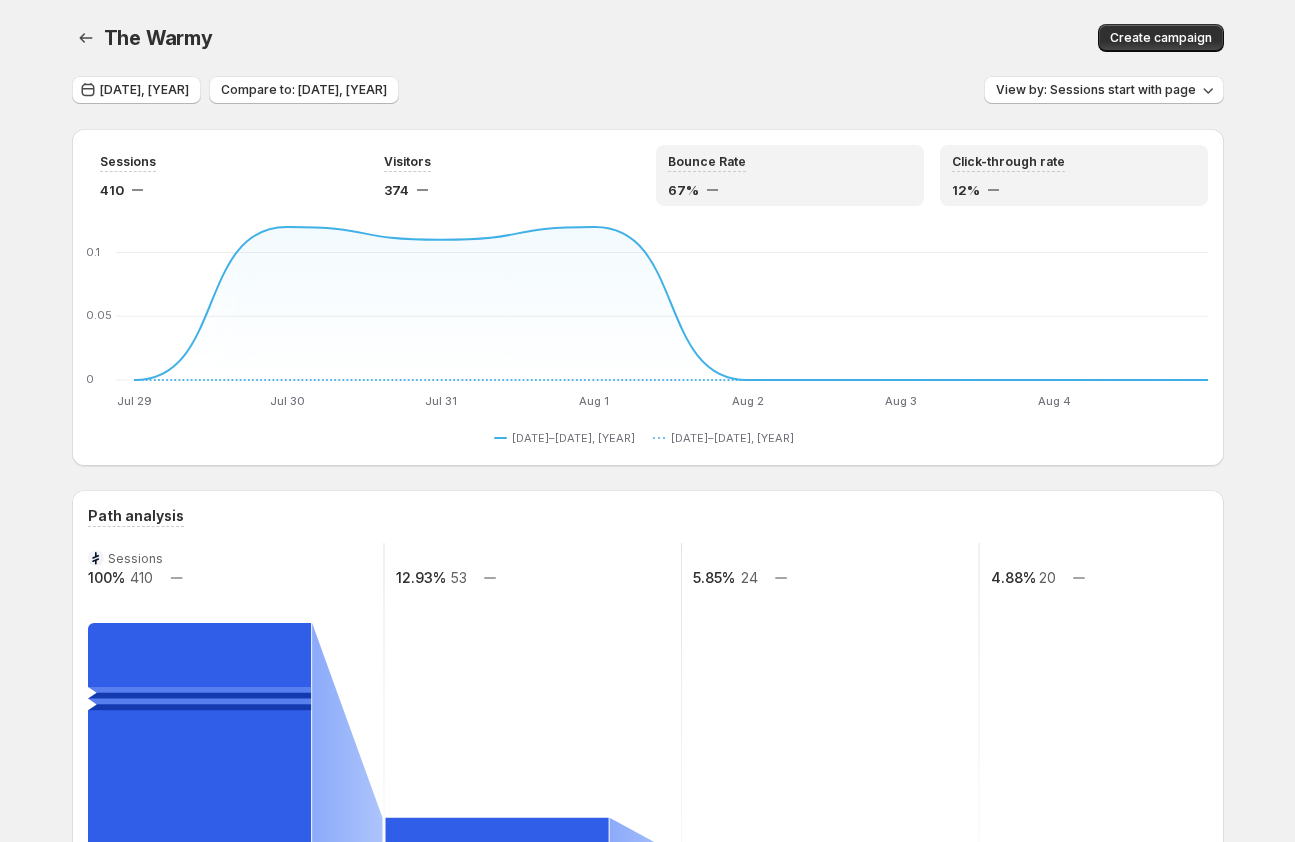 click on "Bounce Rate" at bounding box center (790, 161) 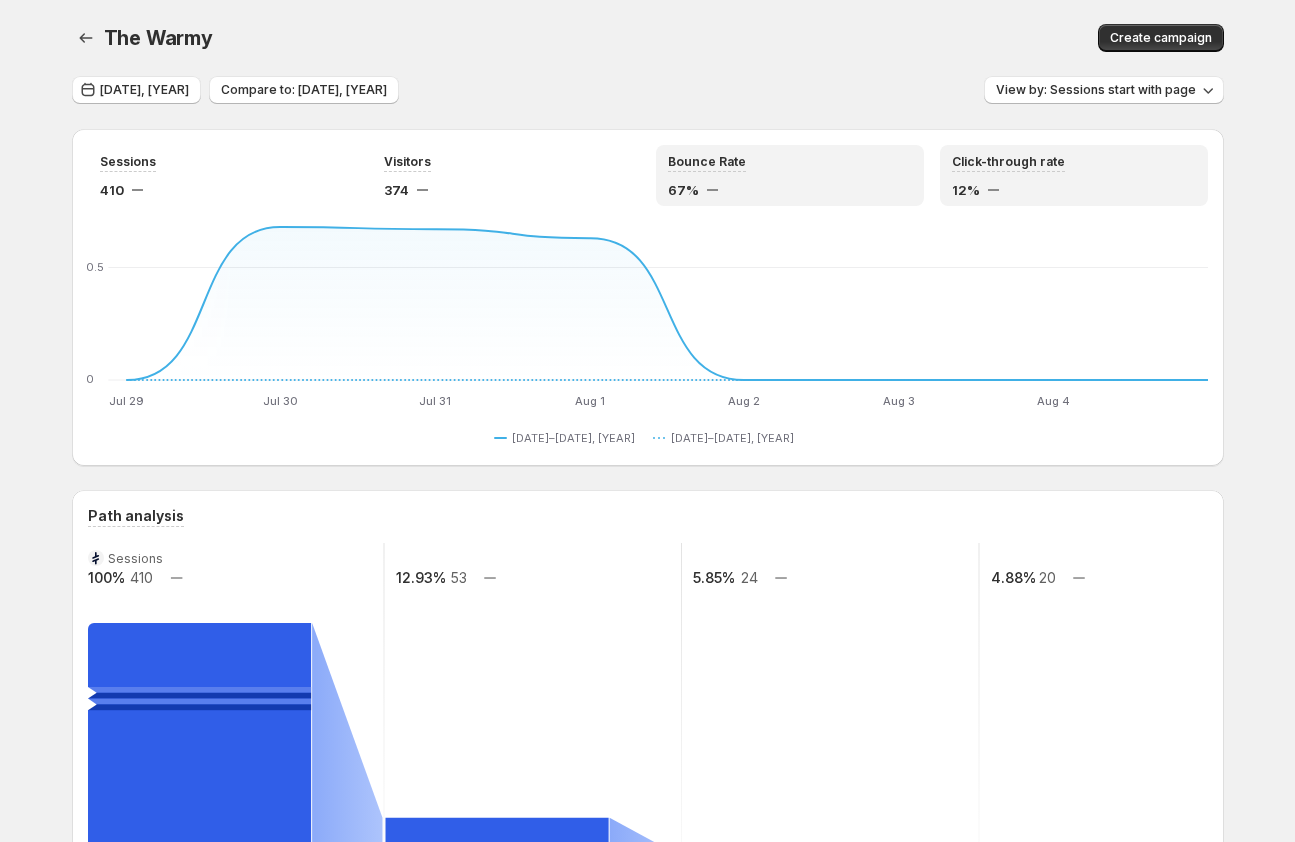 click on "Click-through rate" at bounding box center [1074, 161] 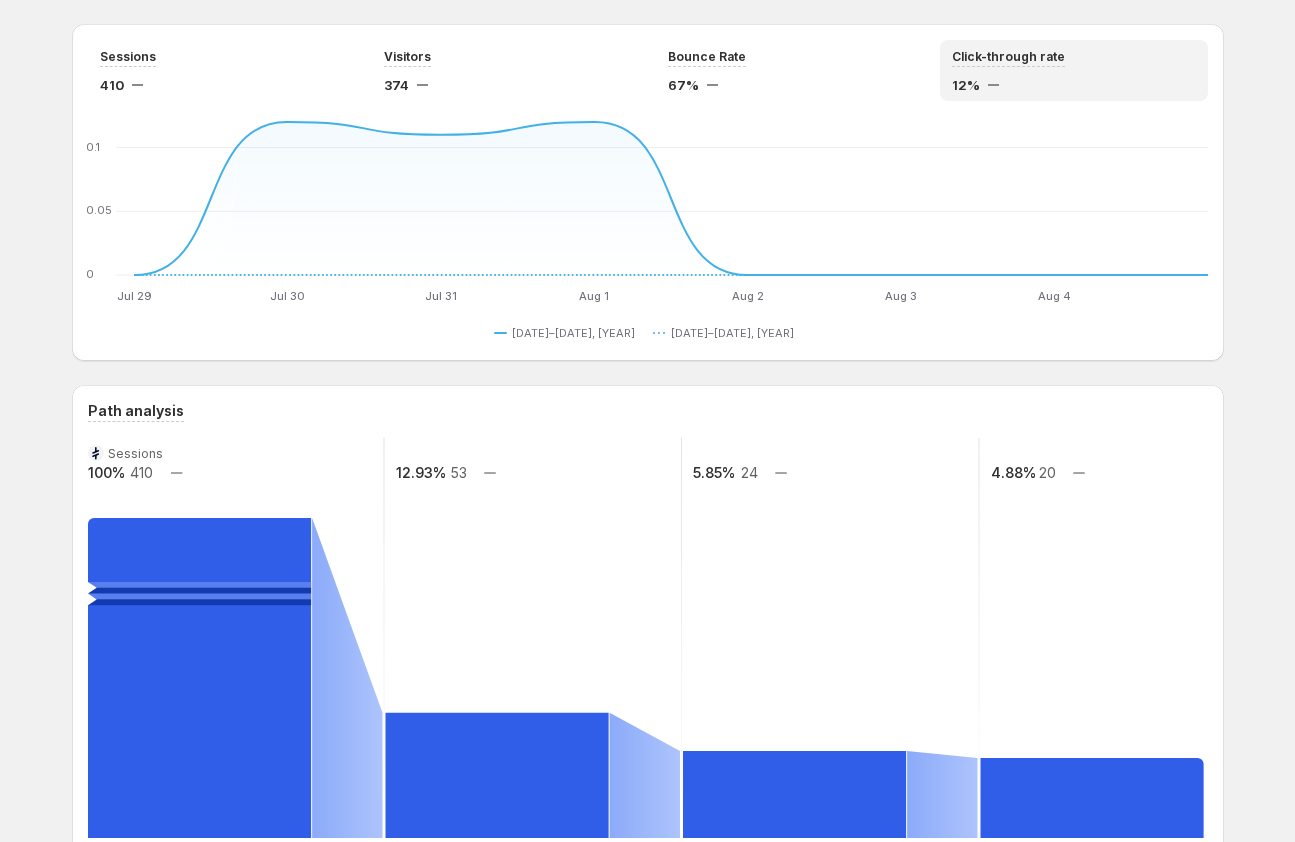 scroll, scrollTop: 89, scrollLeft: 0, axis: vertical 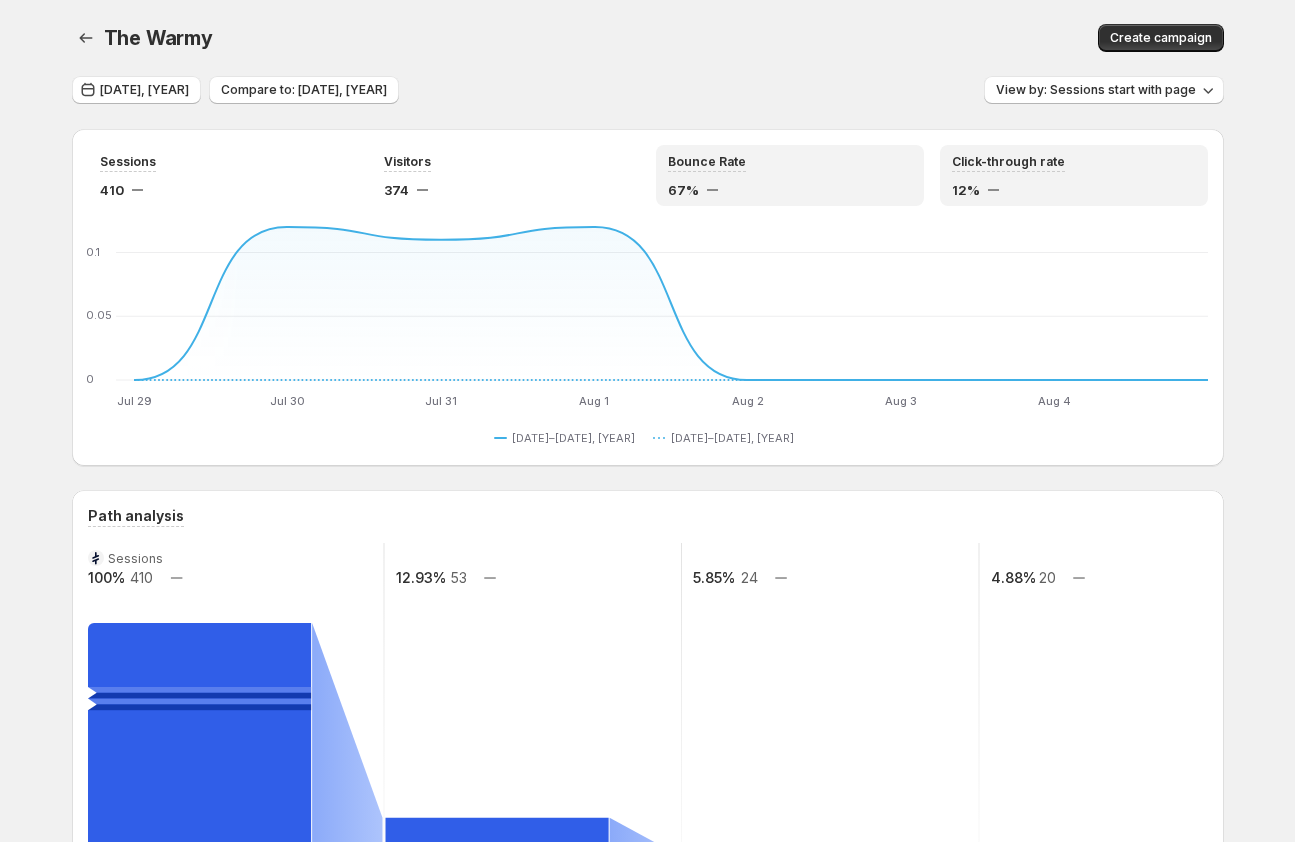 click on "67%" at bounding box center (790, 190) 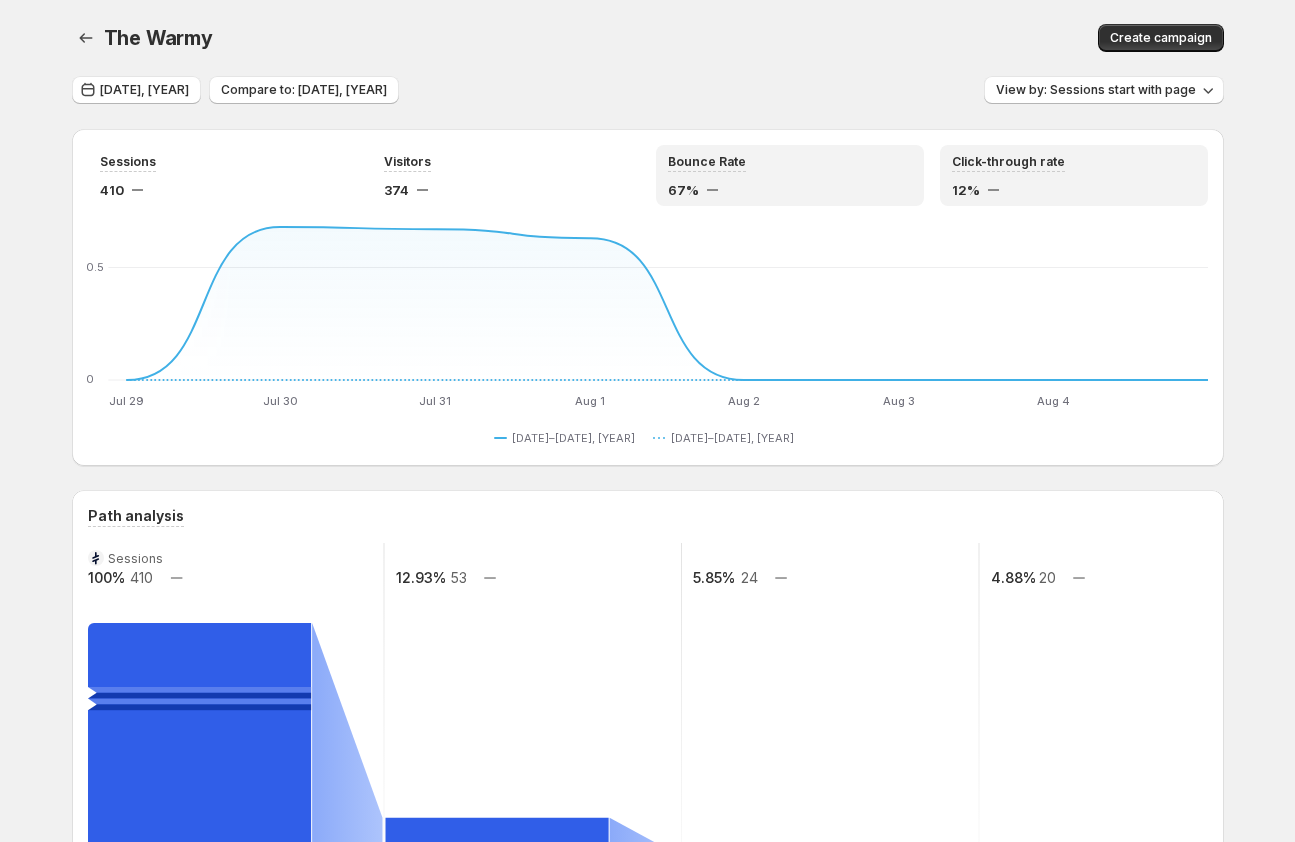 click on "Click-through rate 12%" at bounding box center [1074, 175] 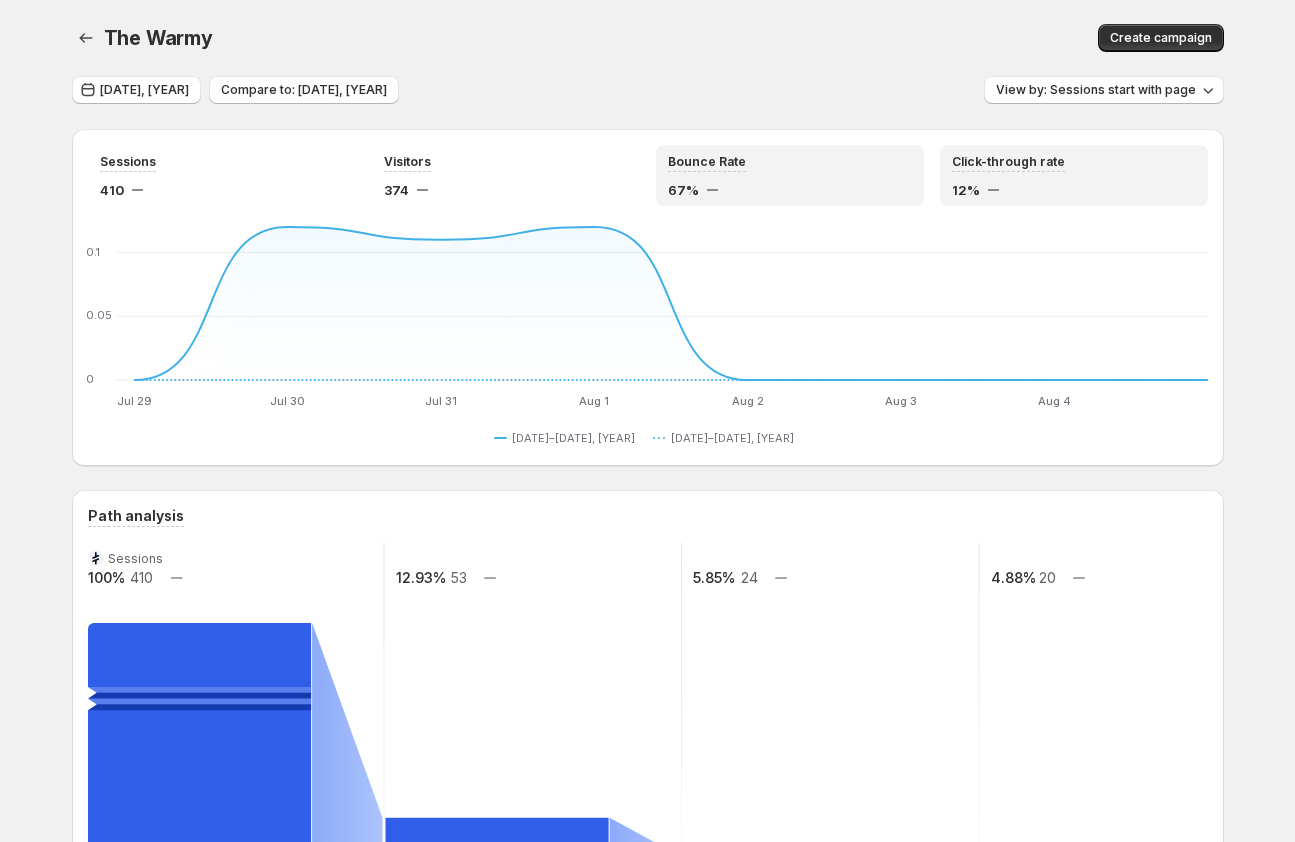 click on "67%" at bounding box center (790, 190) 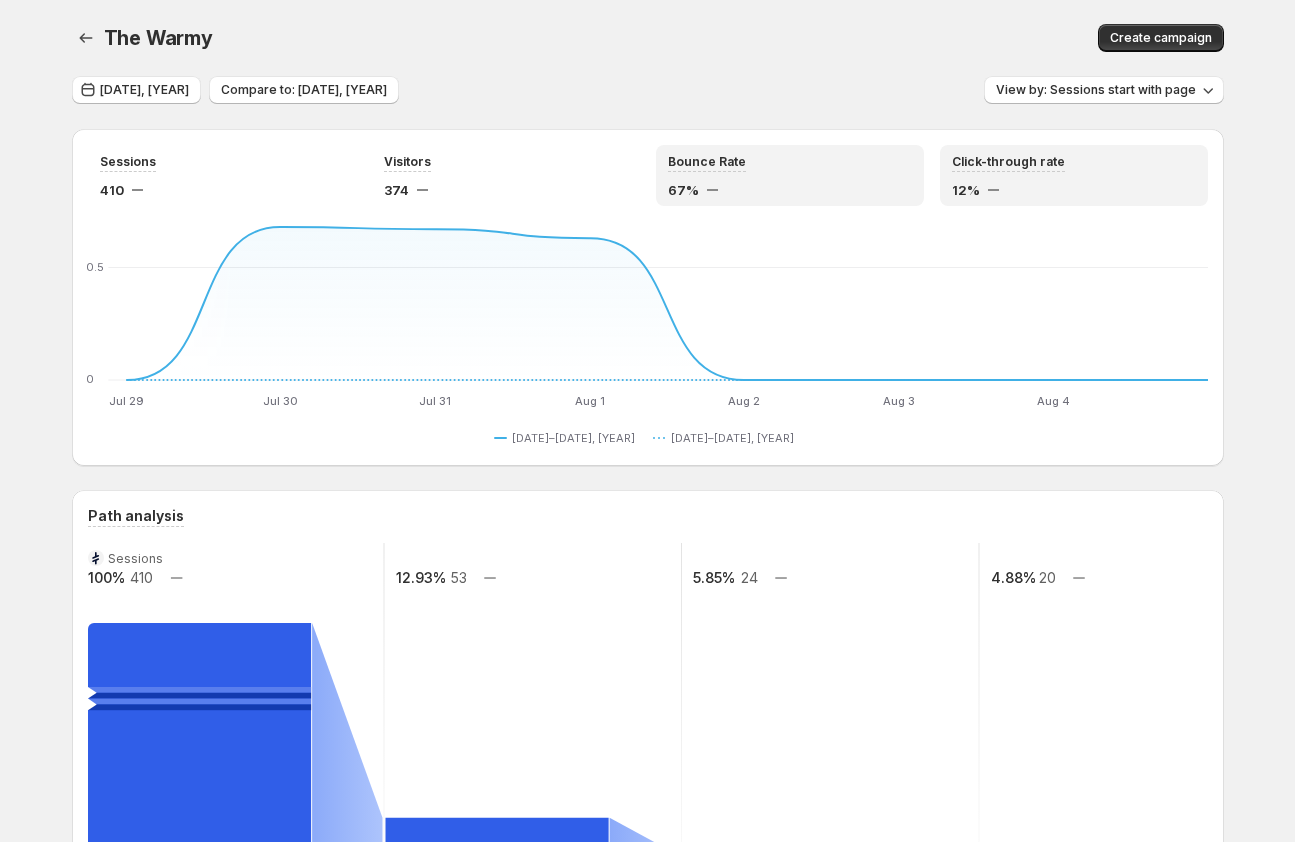 click on "Click-through rate" at bounding box center (1074, 161) 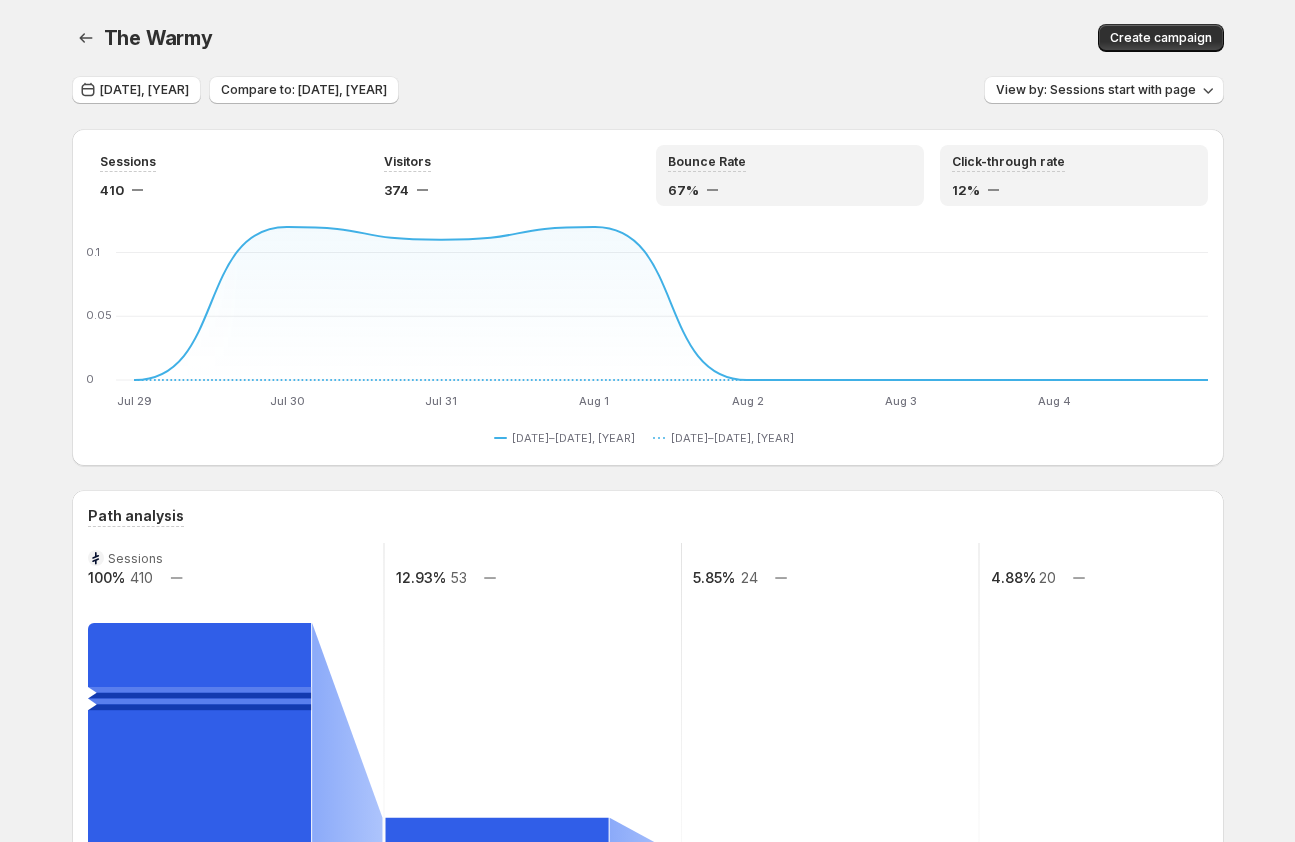 click on "Bounce Rate" at bounding box center (790, 161) 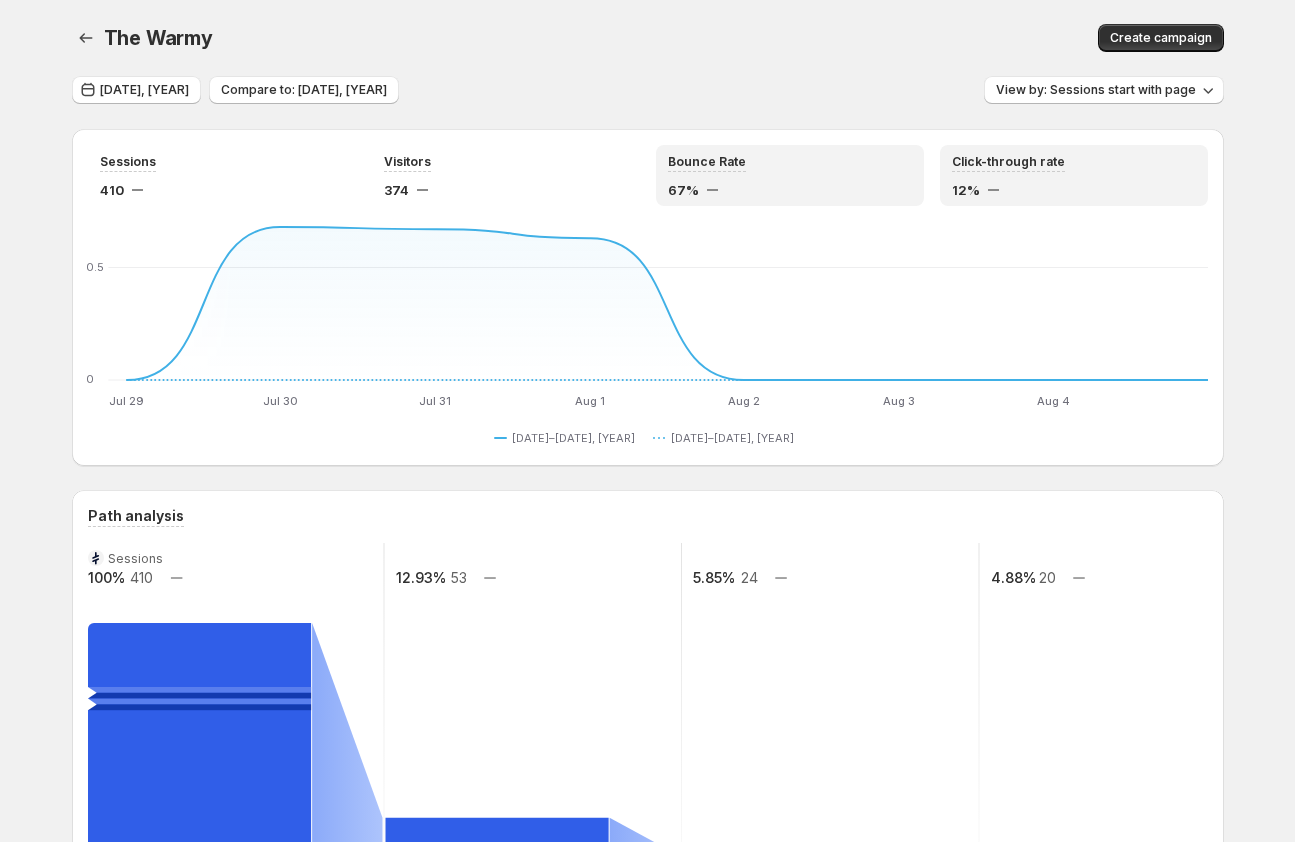 click on "Click-through rate 12%" at bounding box center (1074, 175) 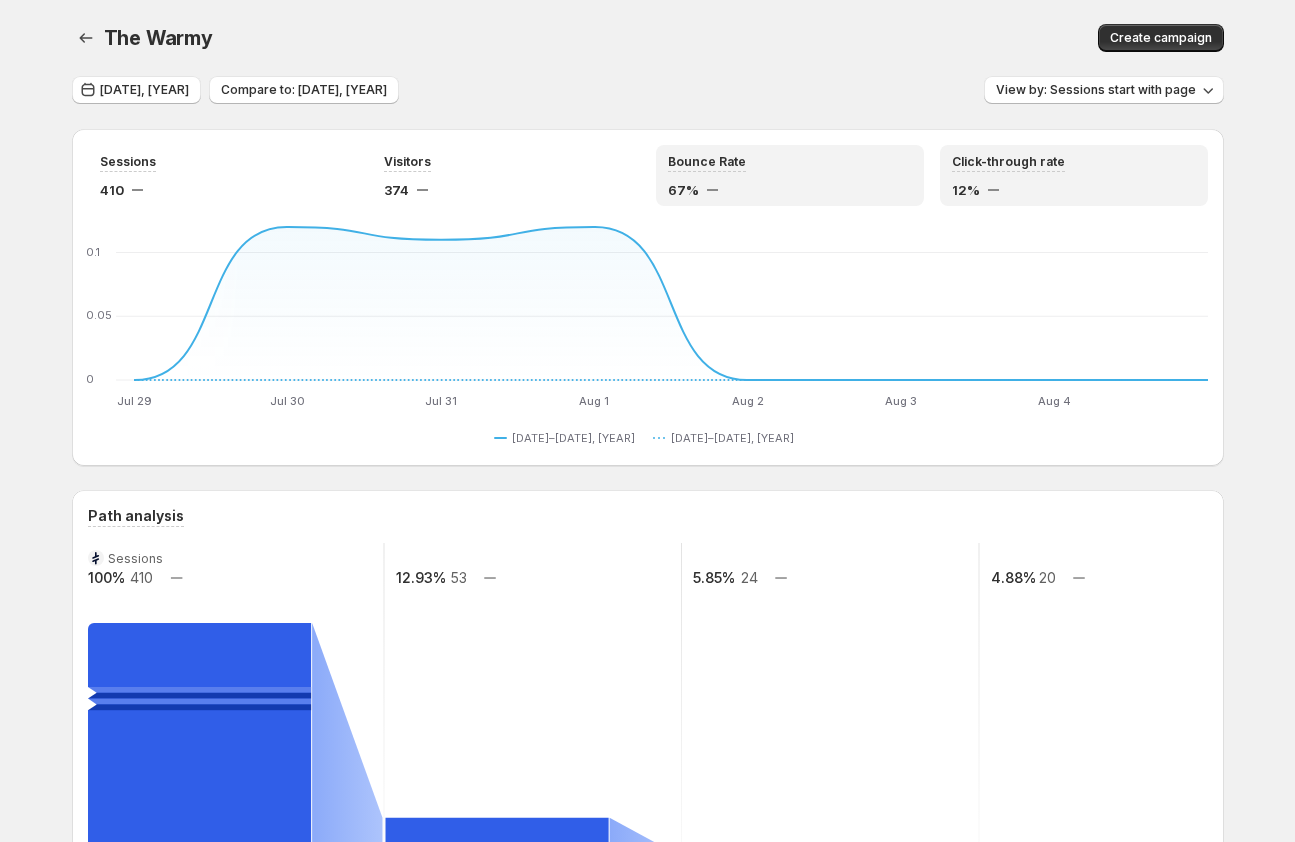 click on "67%" at bounding box center [790, 190] 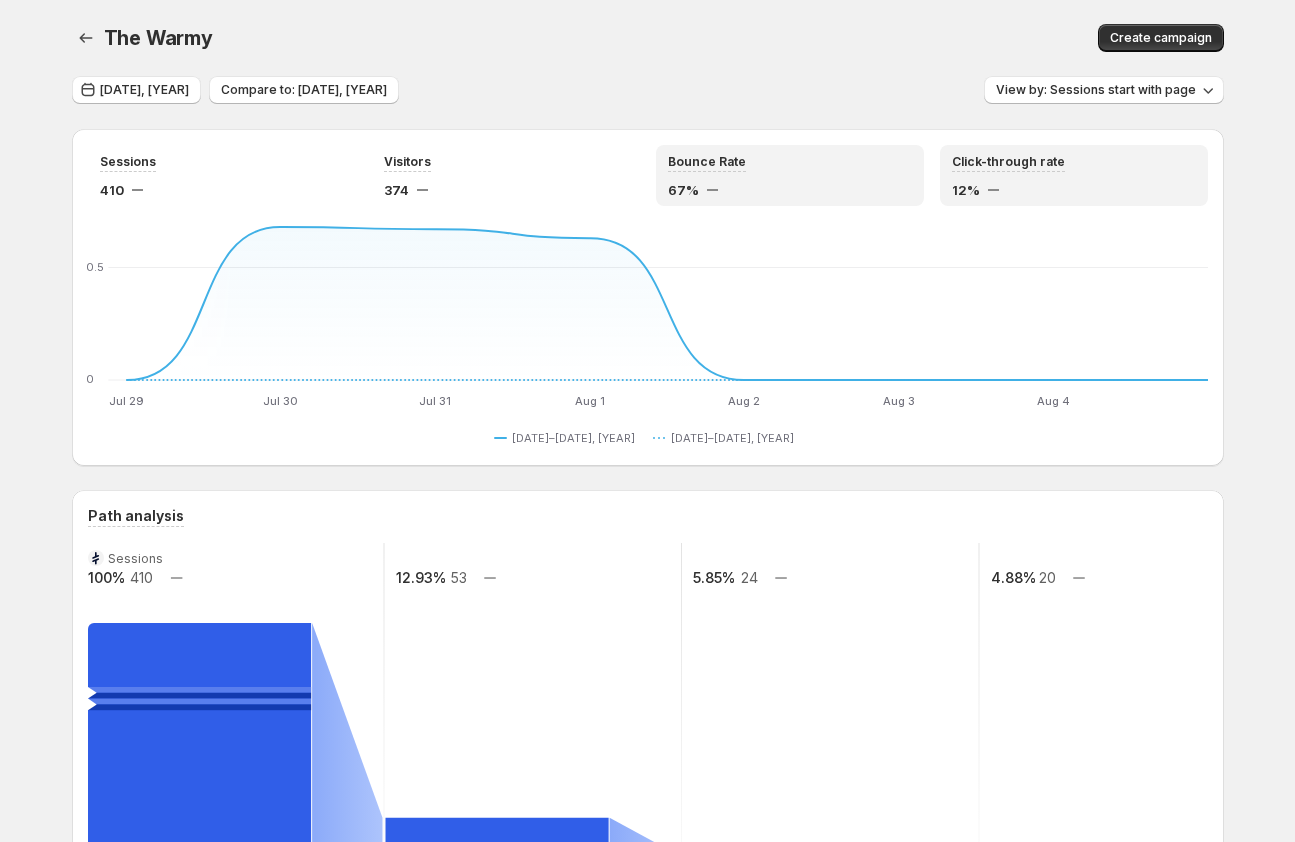 click on "12%" at bounding box center (1074, 190) 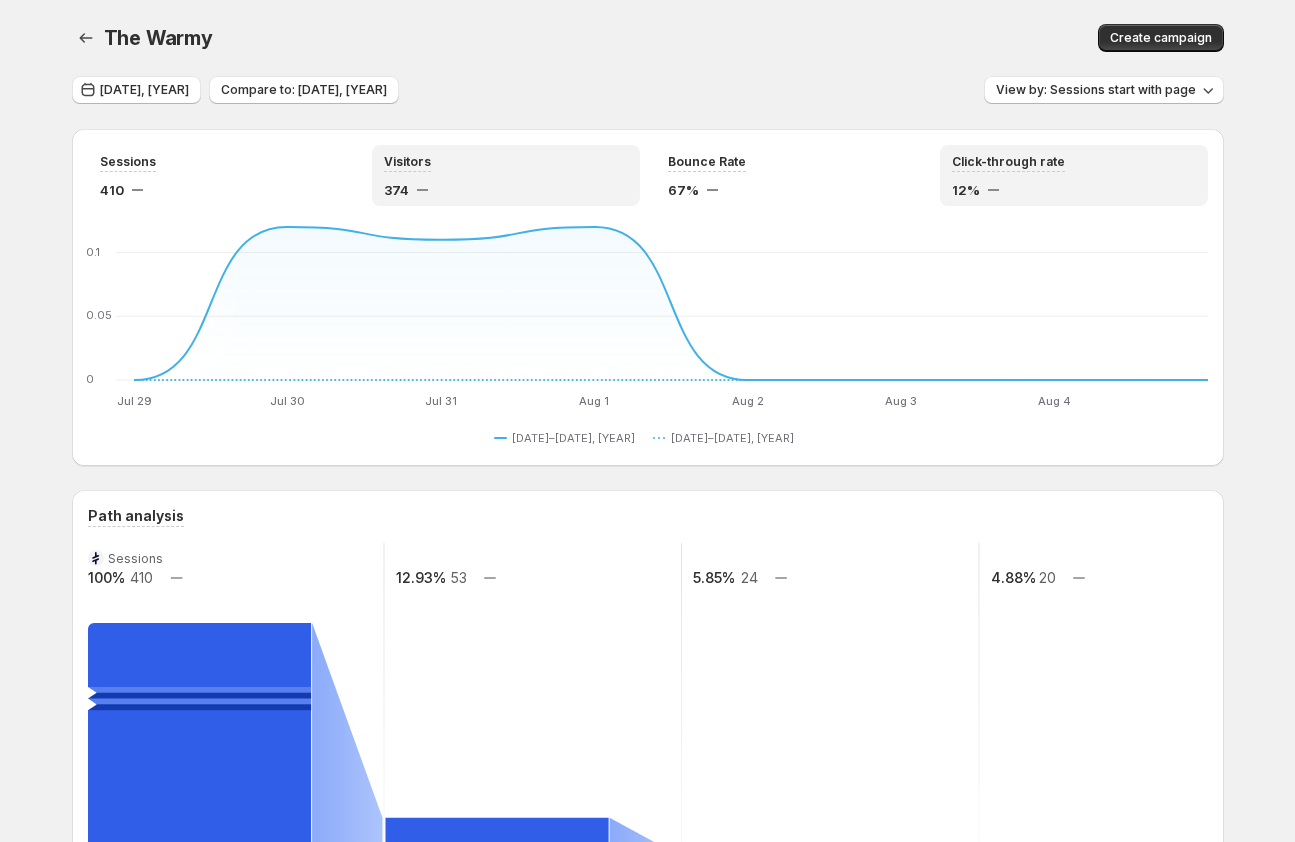 click on "Visitors 374" at bounding box center (506, 175) 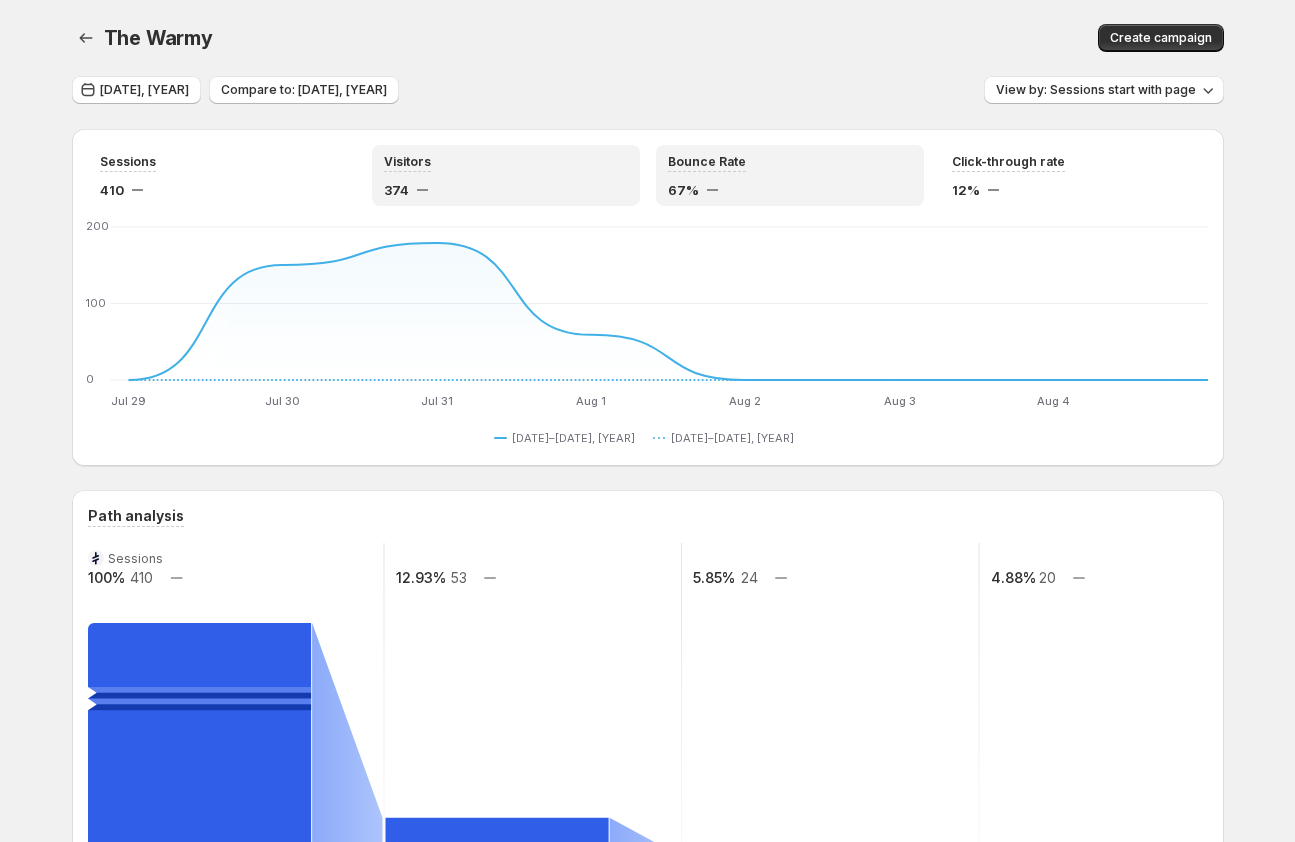 click on "Bounce Rate" at bounding box center [790, 161] 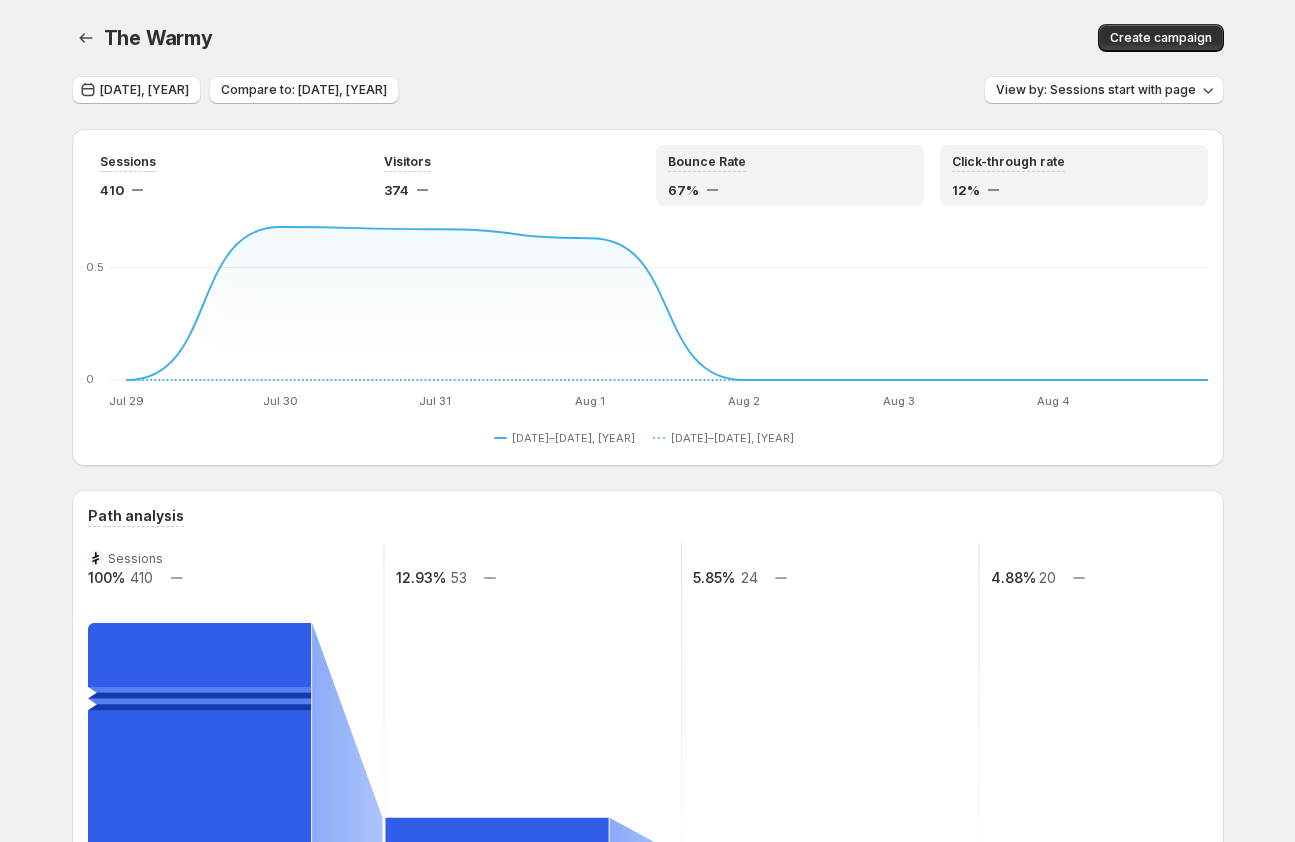 click on "Click-through rate 12%" at bounding box center [1074, 175] 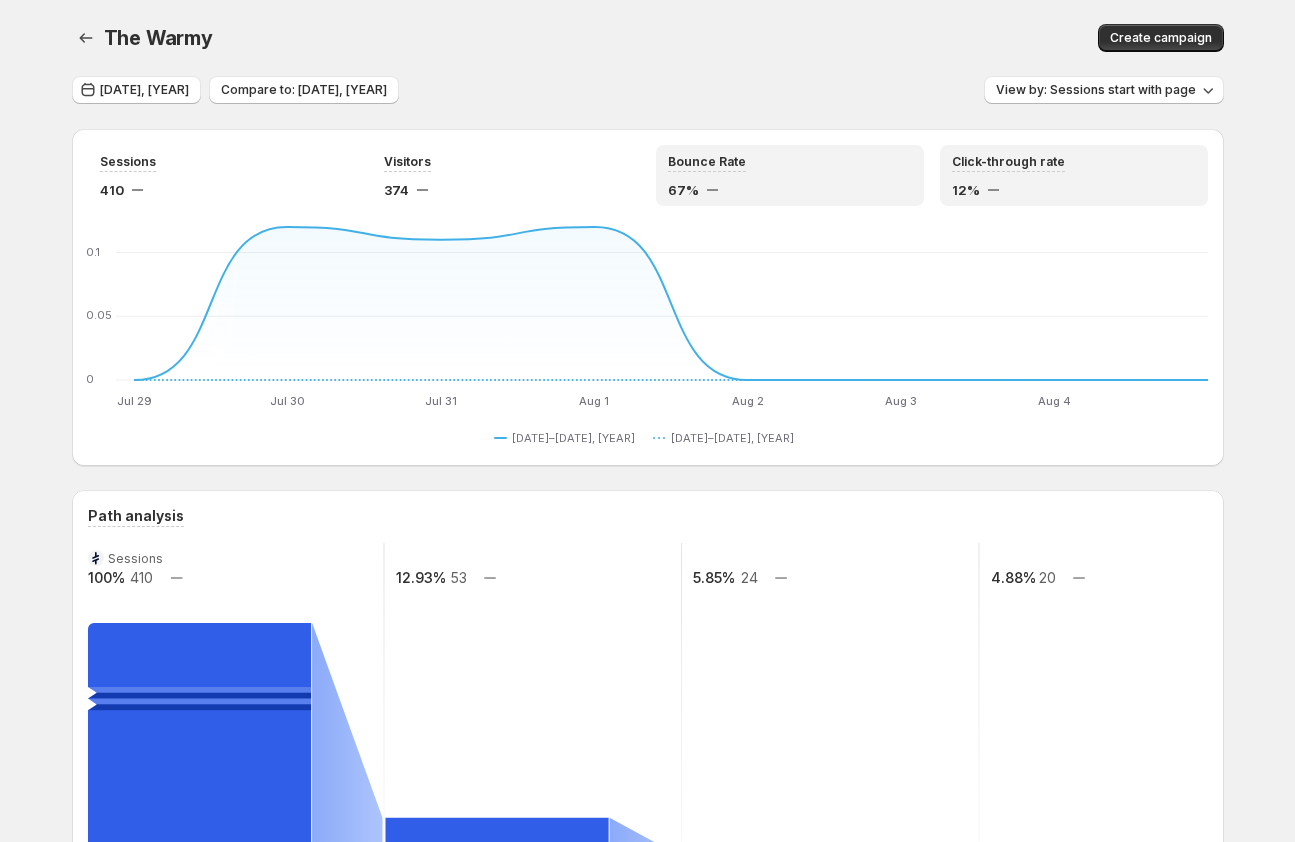 click on "67%" at bounding box center (790, 190) 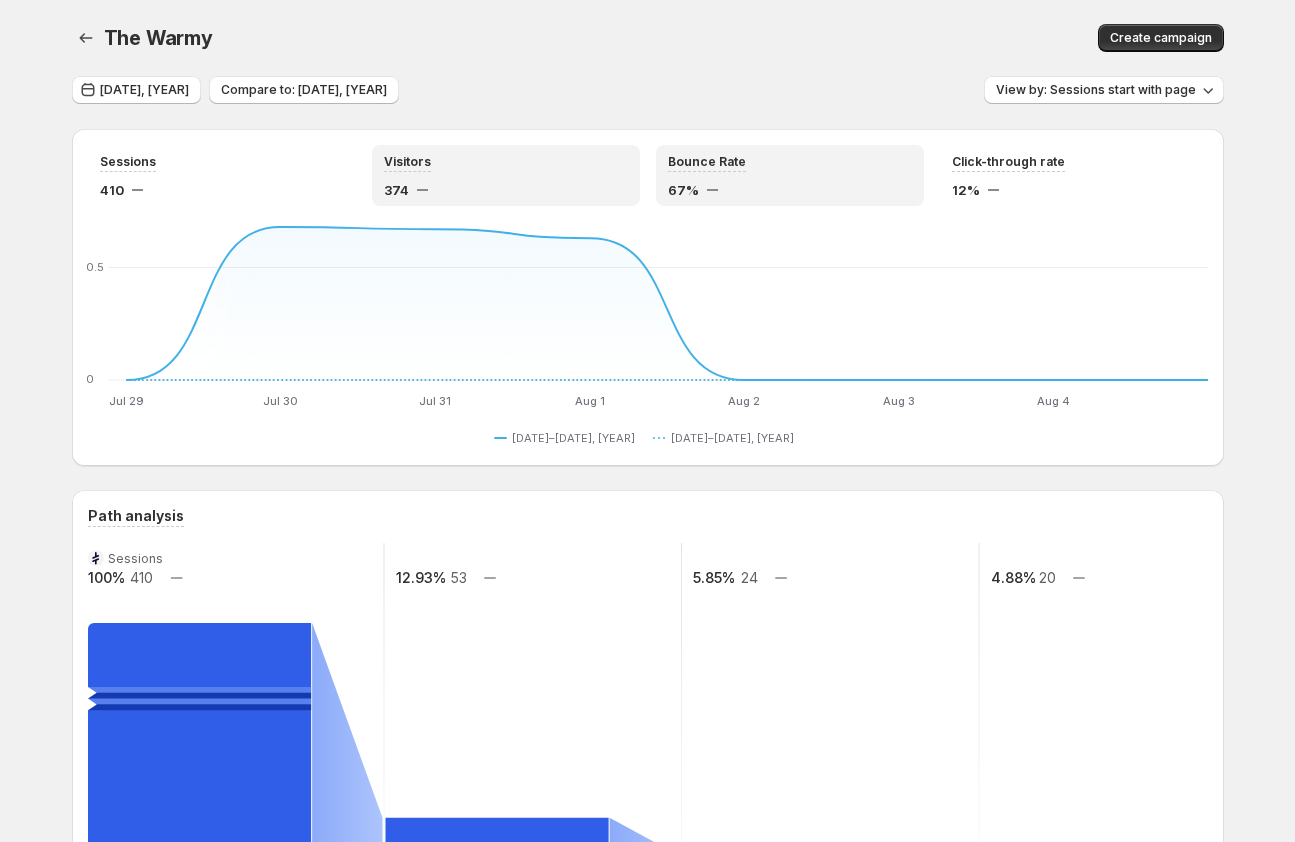 click on "Visitors 374" at bounding box center (506, 175) 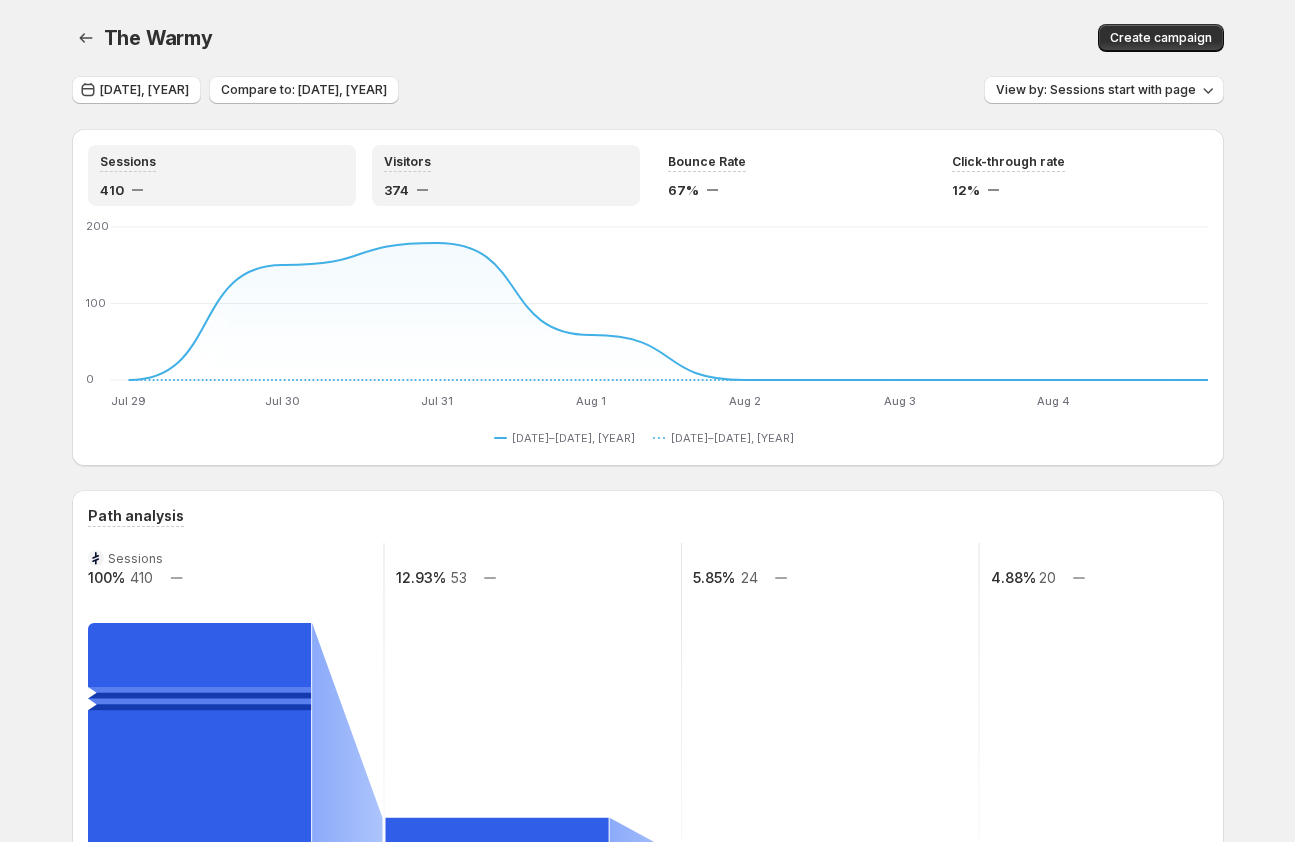 click on "Sessions" at bounding box center (222, 161) 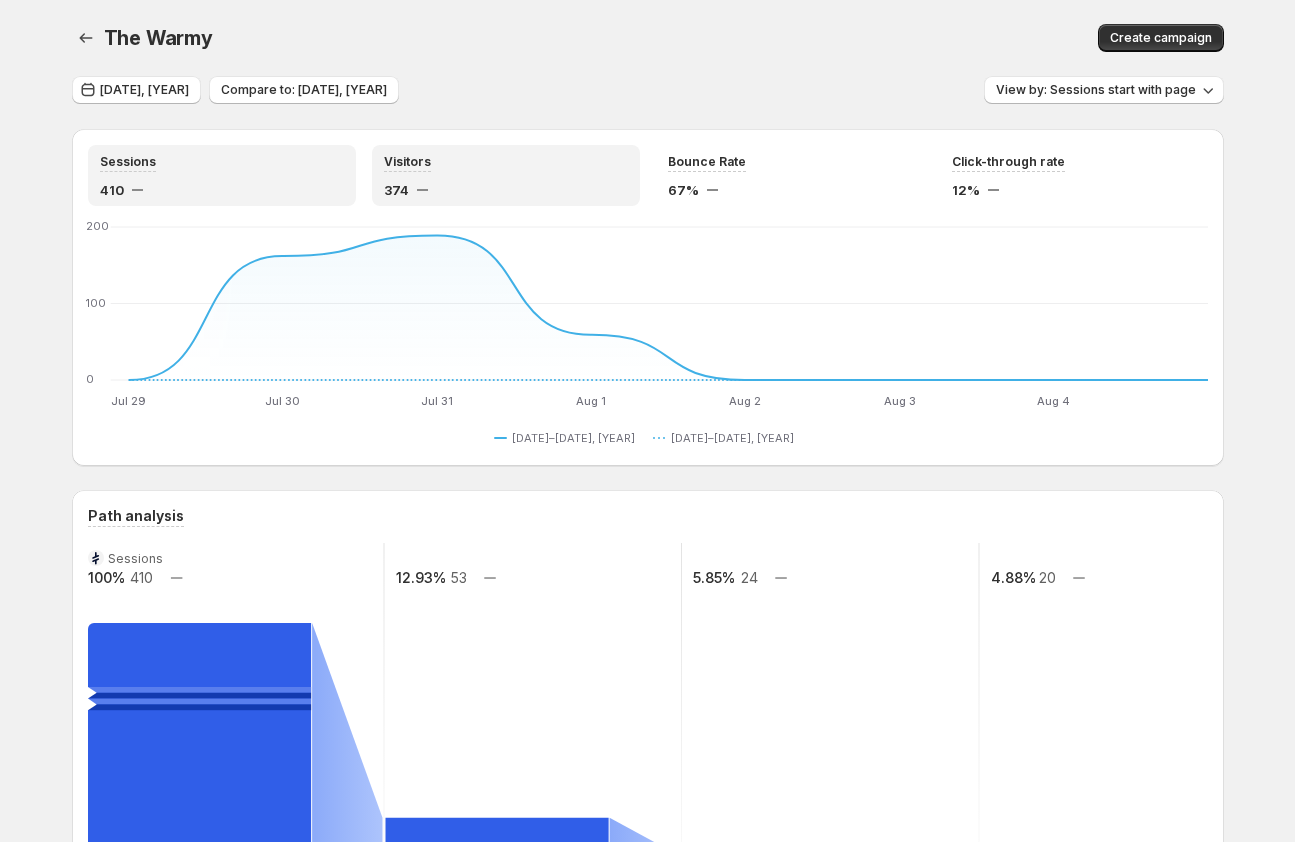 click on "Visitors" at bounding box center [506, 161] 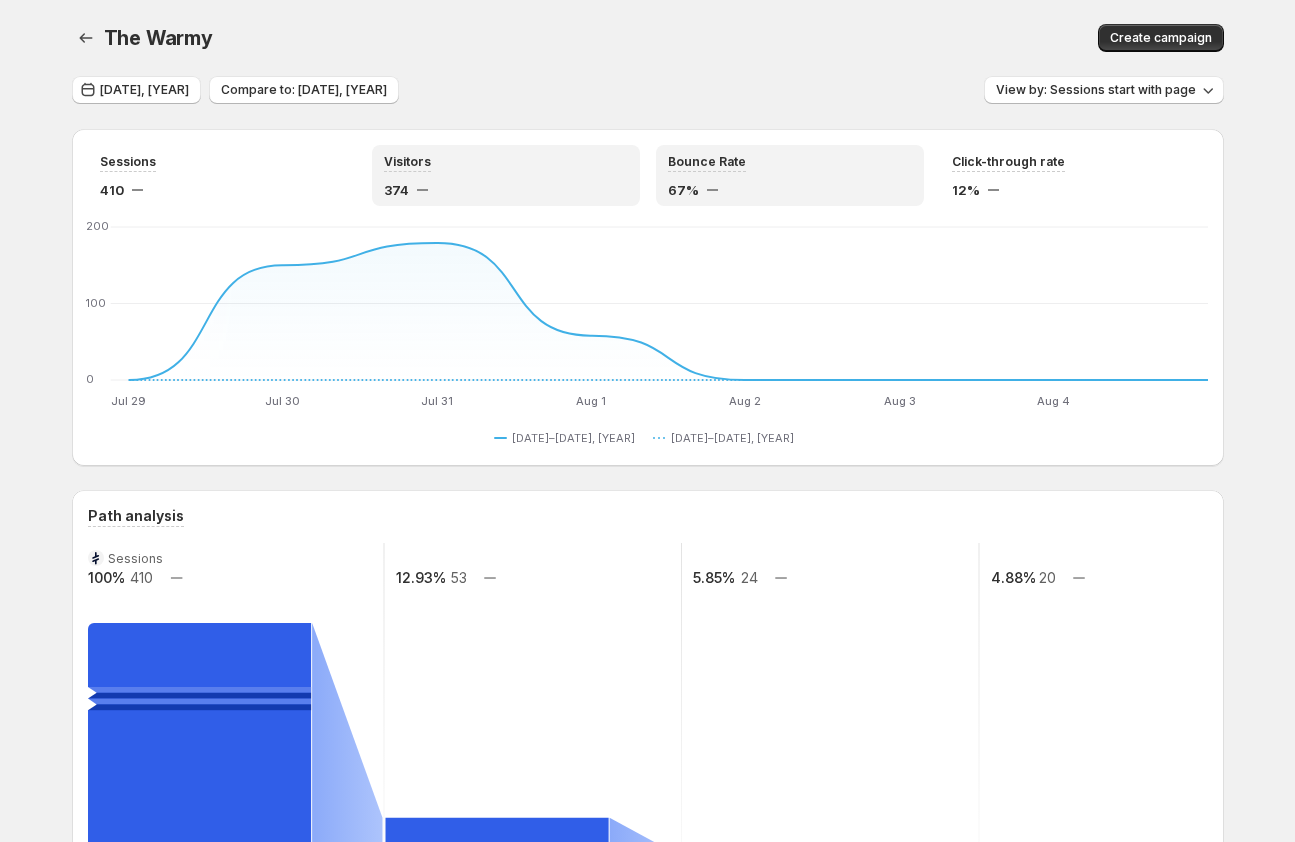 click on "Bounce Rate" at bounding box center (790, 161) 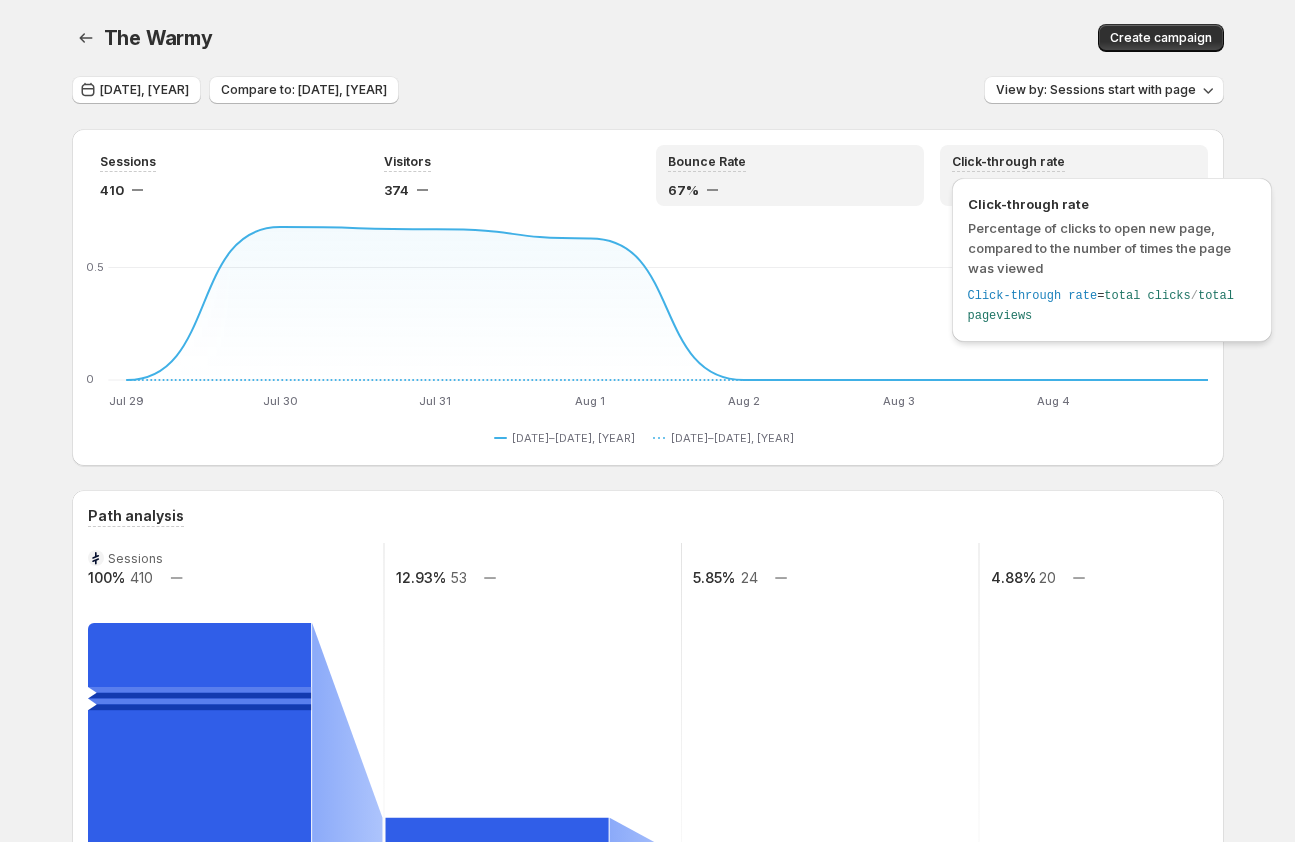 click on "Click-through rate Percentage of clicks to open new page, compared to the number of times the page was viewed Click-through rate  =  total clicks  /  total pageviews" at bounding box center (1112, 260) 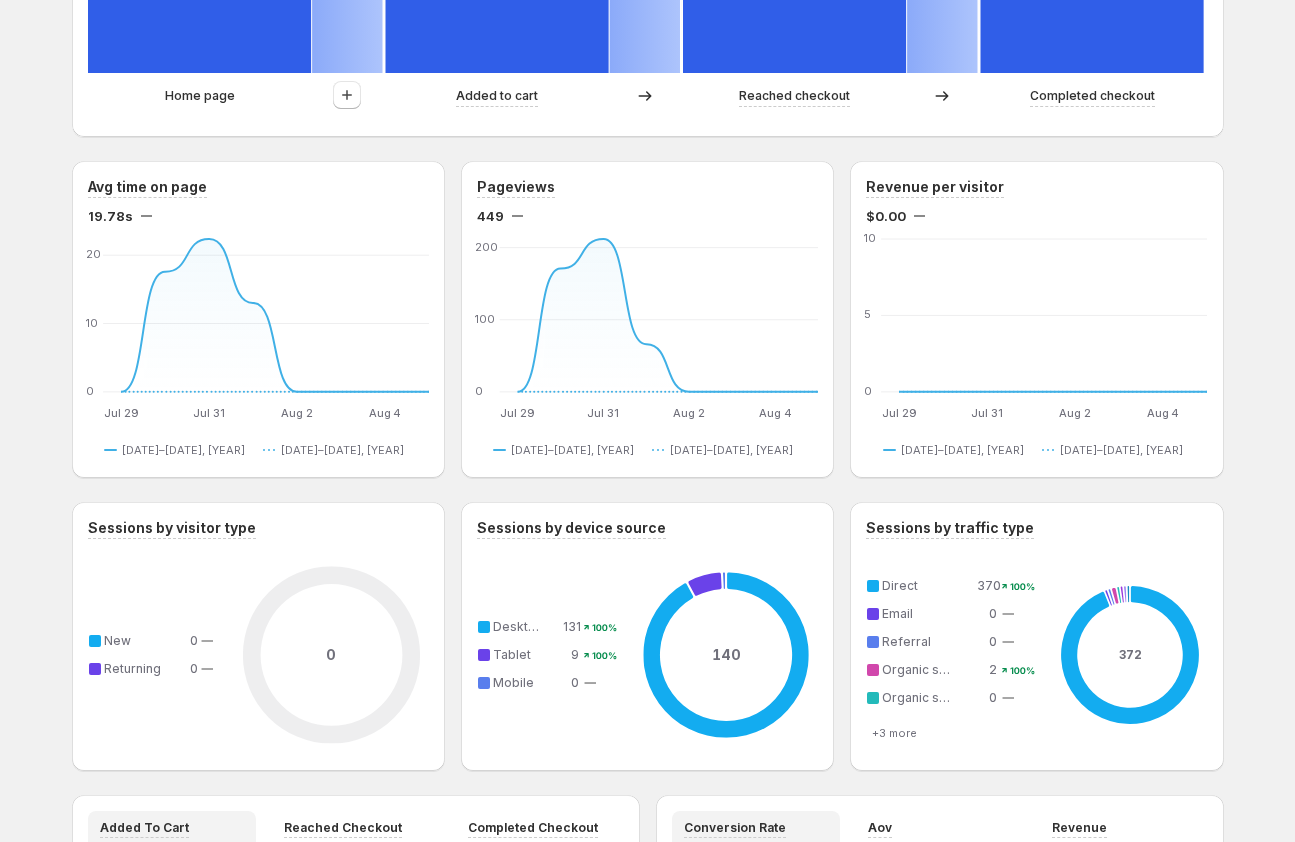 scroll, scrollTop: 786, scrollLeft: 0, axis: vertical 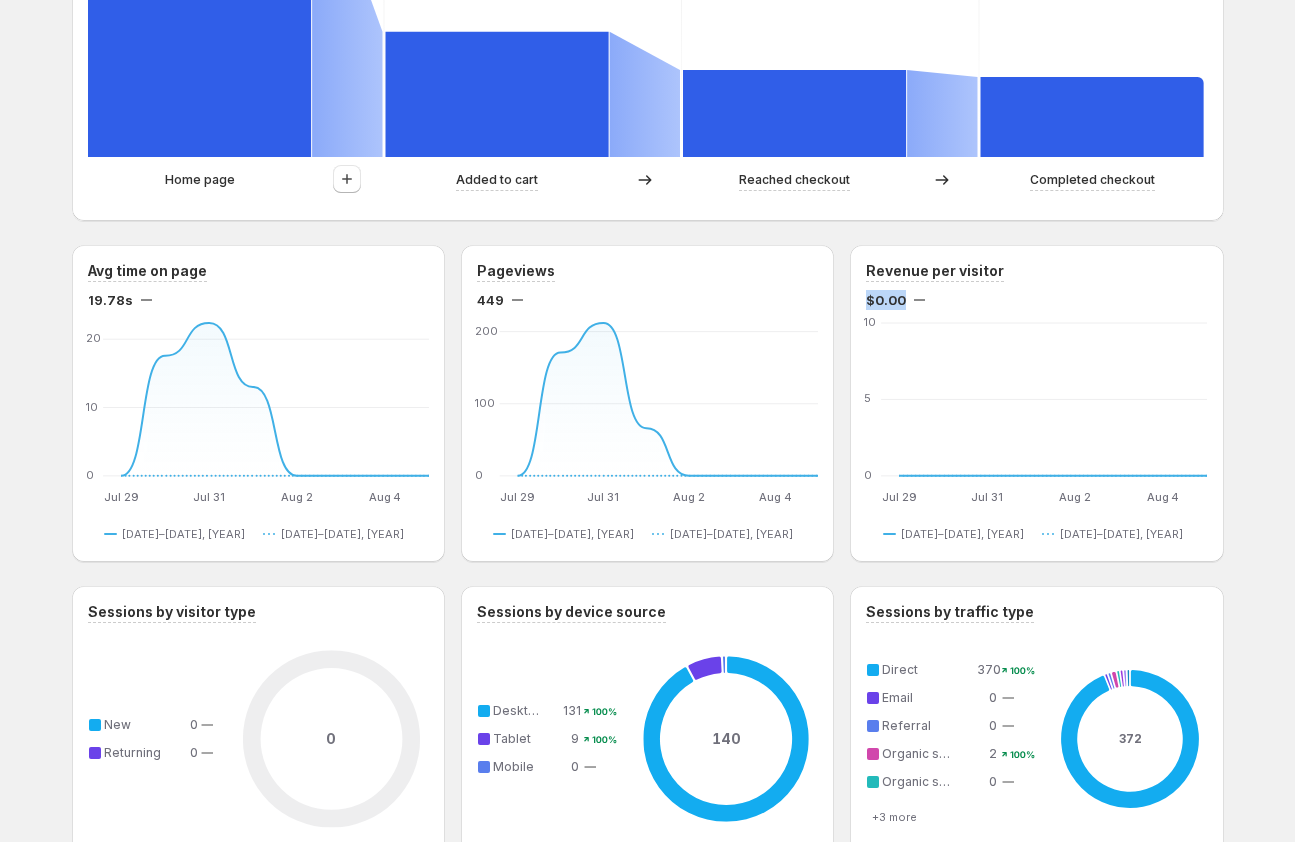 drag, startPoint x: 865, startPoint y: 302, endPoint x: 922, endPoint y: 302, distance: 57 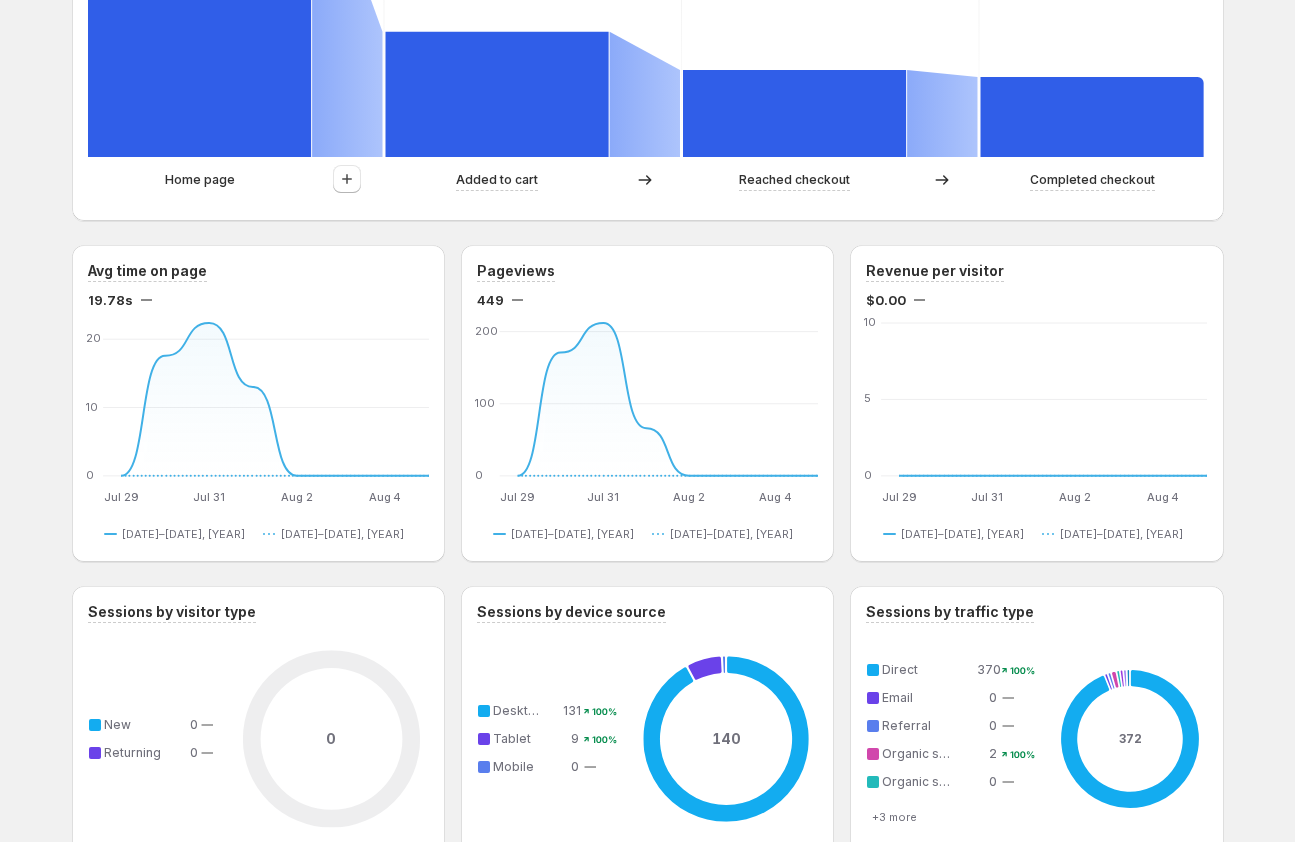 click on "Revenue per visitor $0.00" at bounding box center [1036, 285] 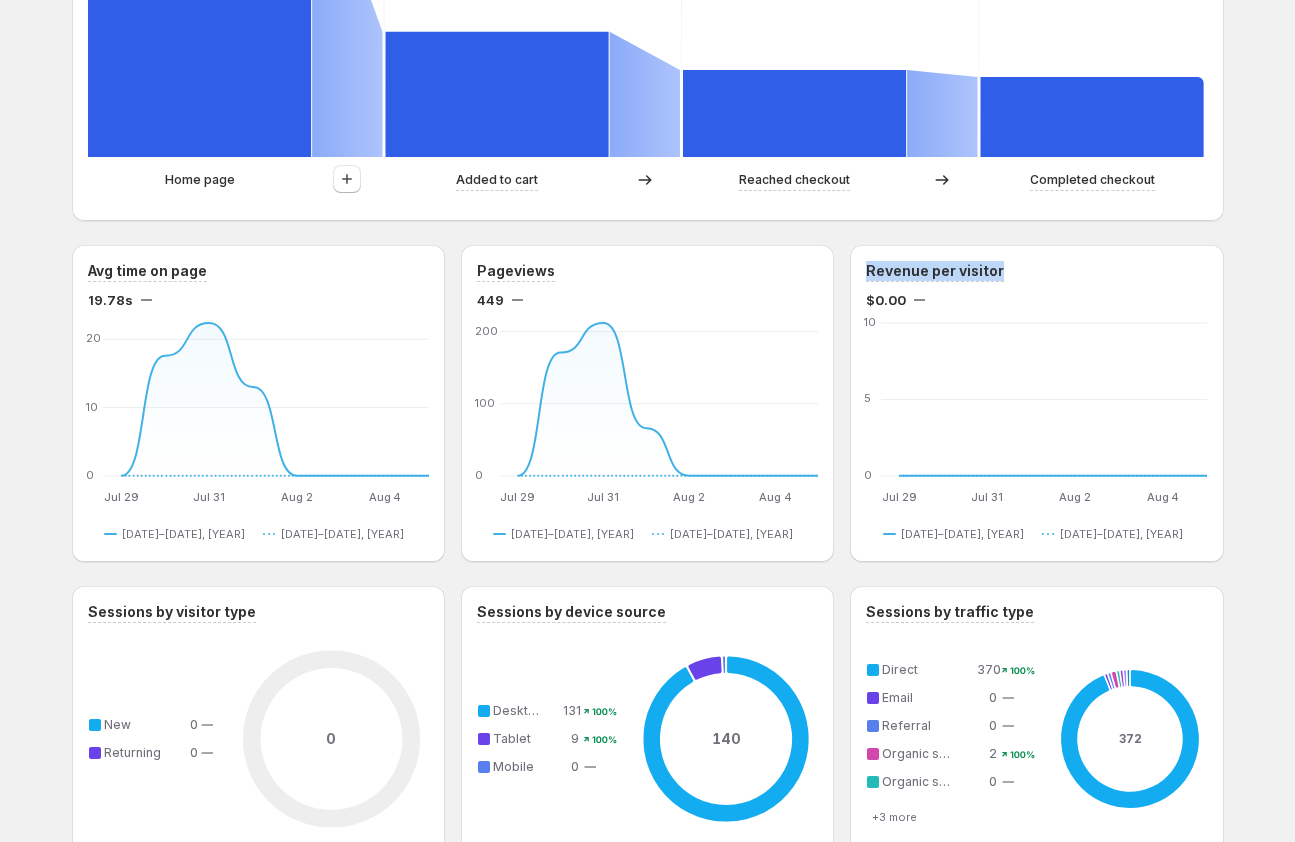 drag, startPoint x: 863, startPoint y: 264, endPoint x: 1021, endPoint y: 267, distance: 158.02847 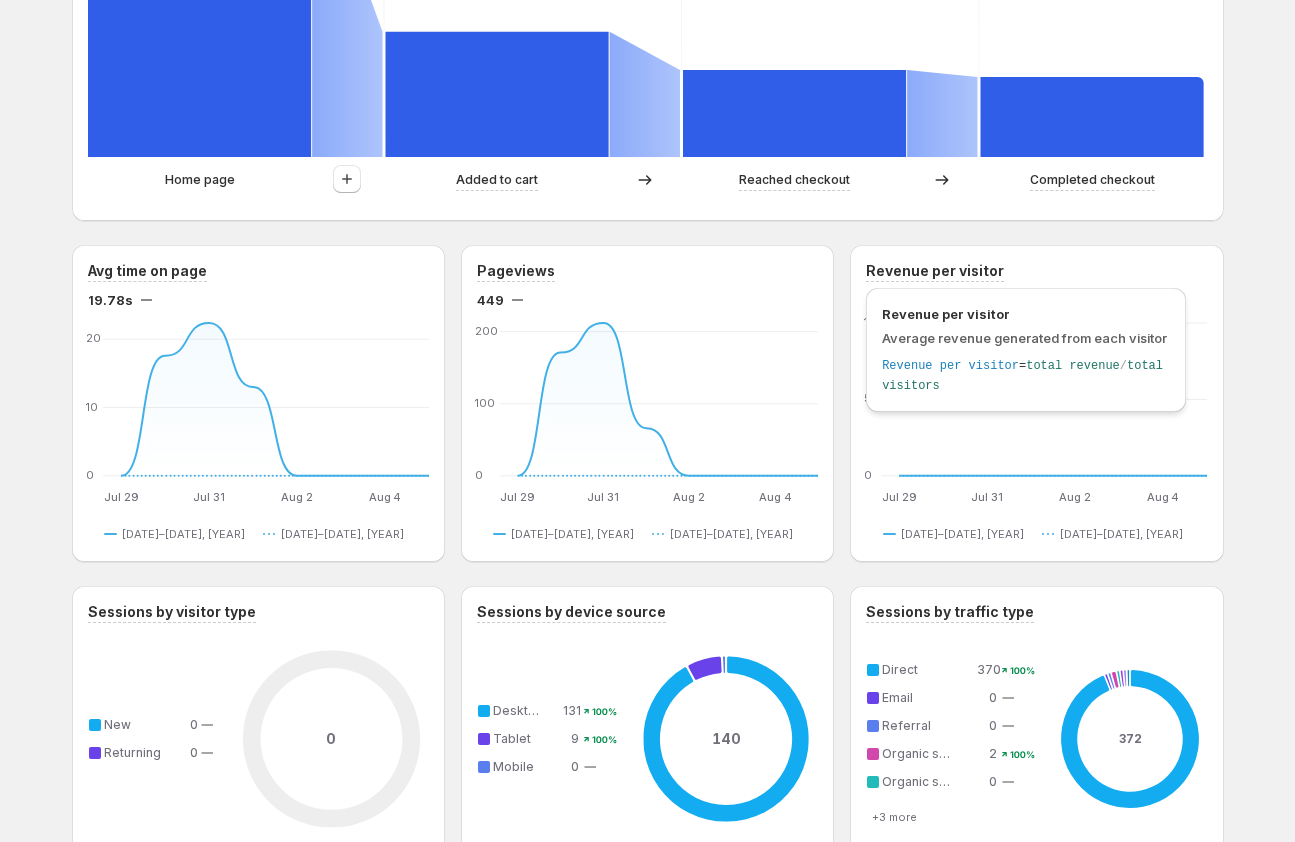 click on "Revenue per visitor" at bounding box center [1026, 314] 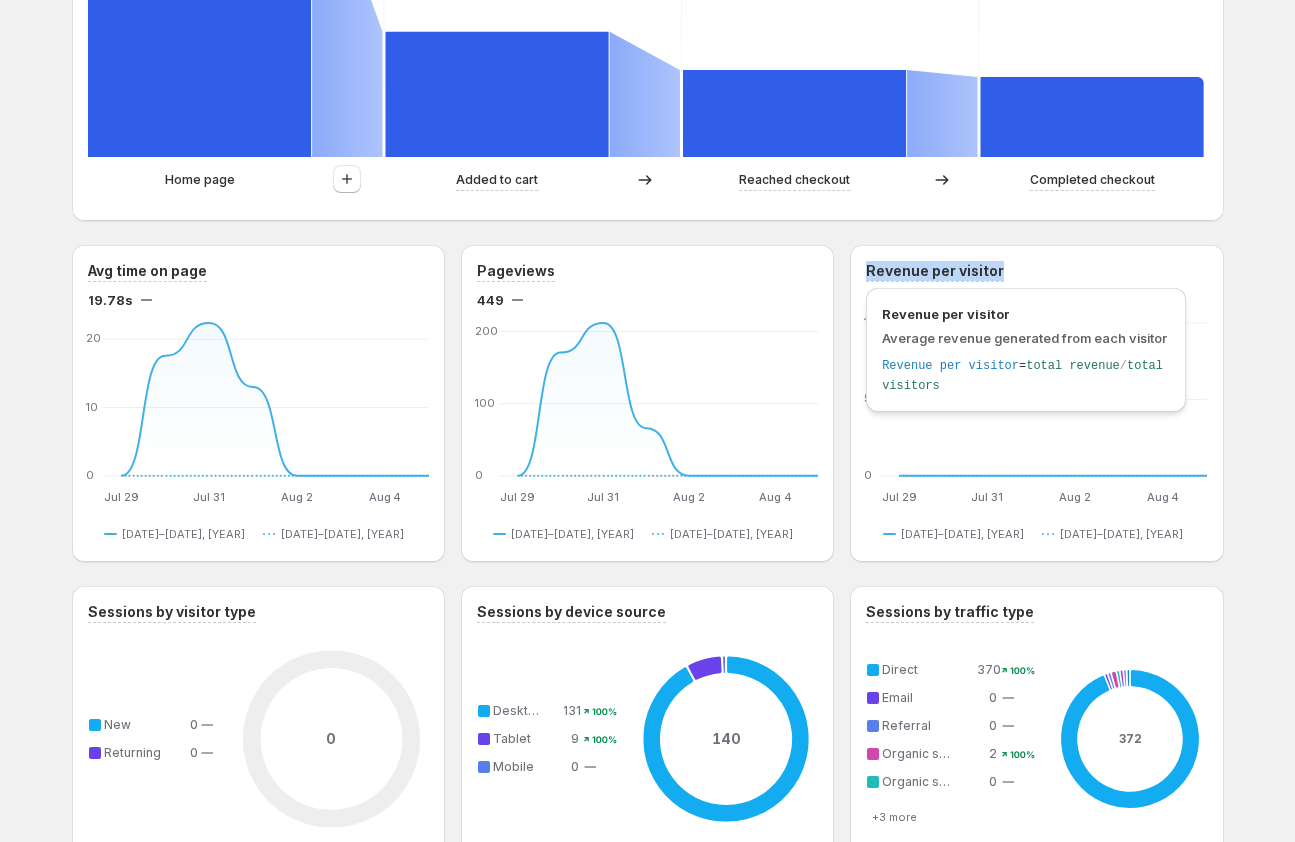 drag, startPoint x: 862, startPoint y: 271, endPoint x: 1006, endPoint y: 277, distance: 144.12494 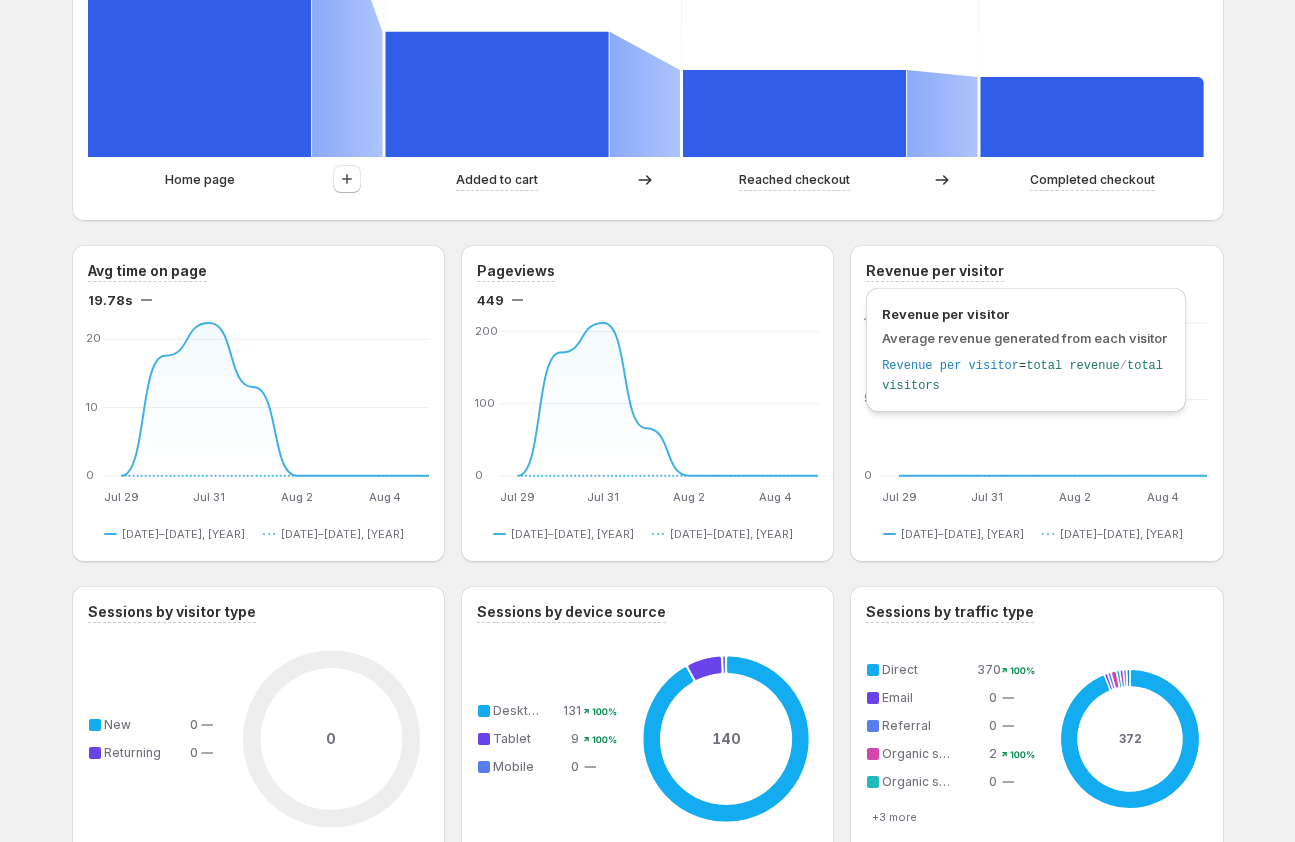click on "Revenue per visitor Average revenue generated from each visitor Revenue per visitor  =  total revenue  /  total visitors" at bounding box center (1026, 355) 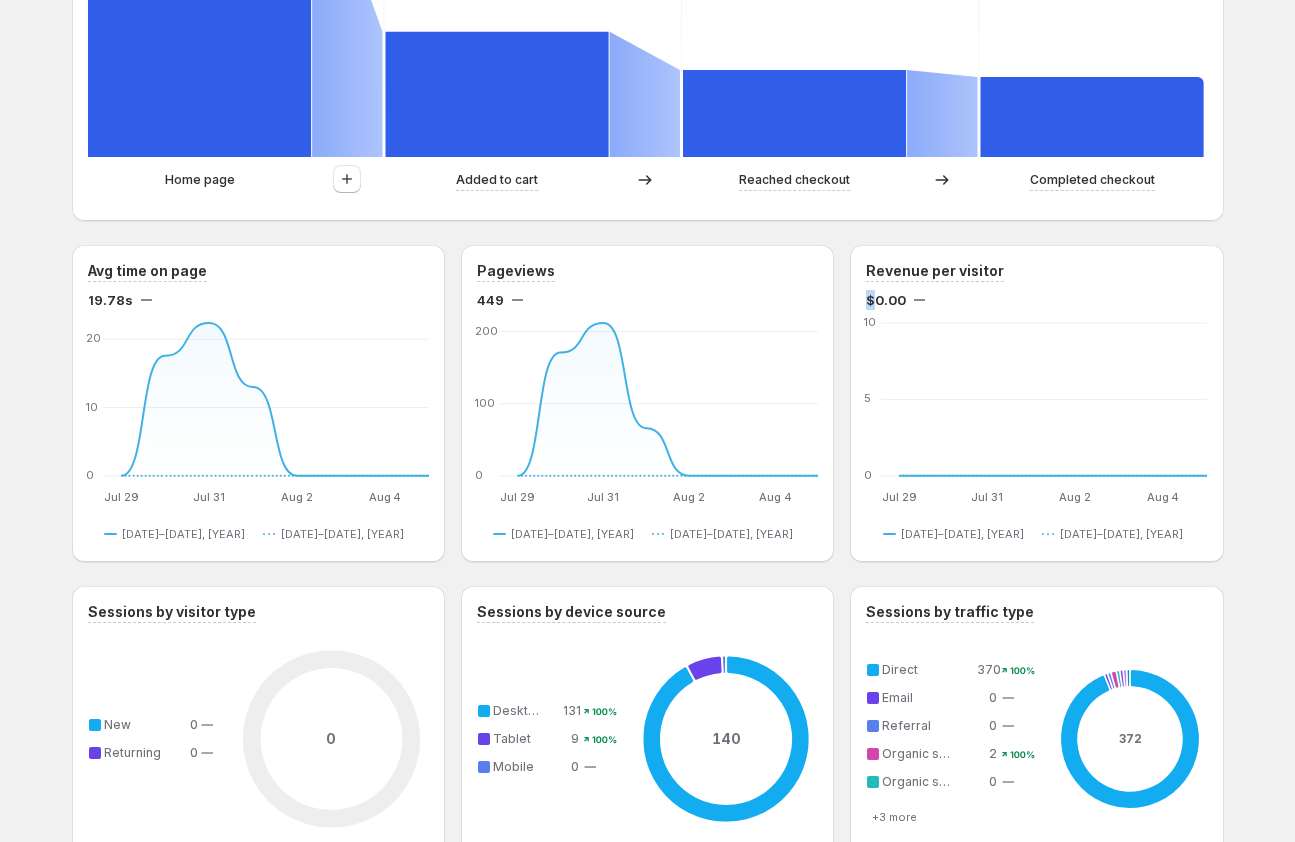 drag, startPoint x: 856, startPoint y: 303, endPoint x: 880, endPoint y: 303, distance: 24 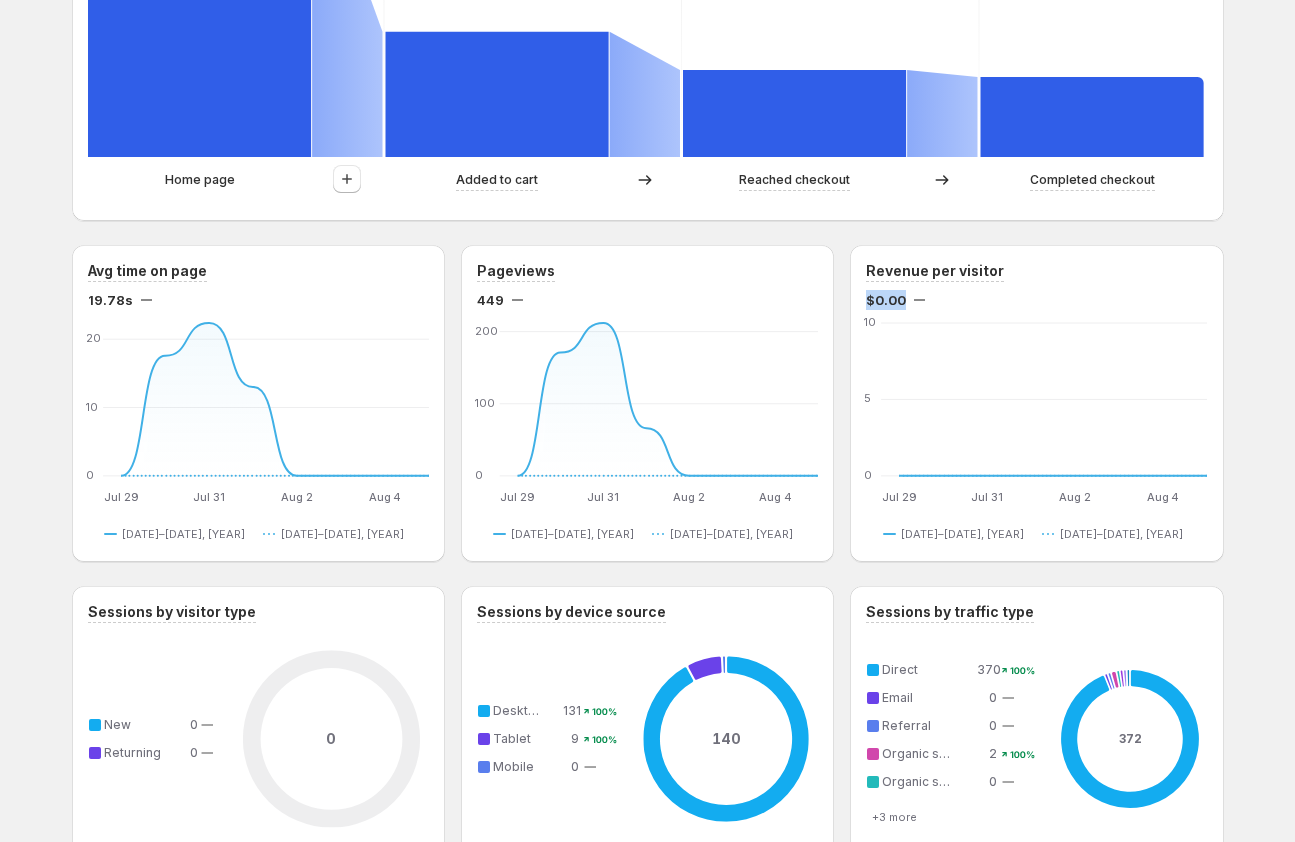 drag, startPoint x: 920, startPoint y: 299, endPoint x: 868, endPoint y: 299, distance: 52 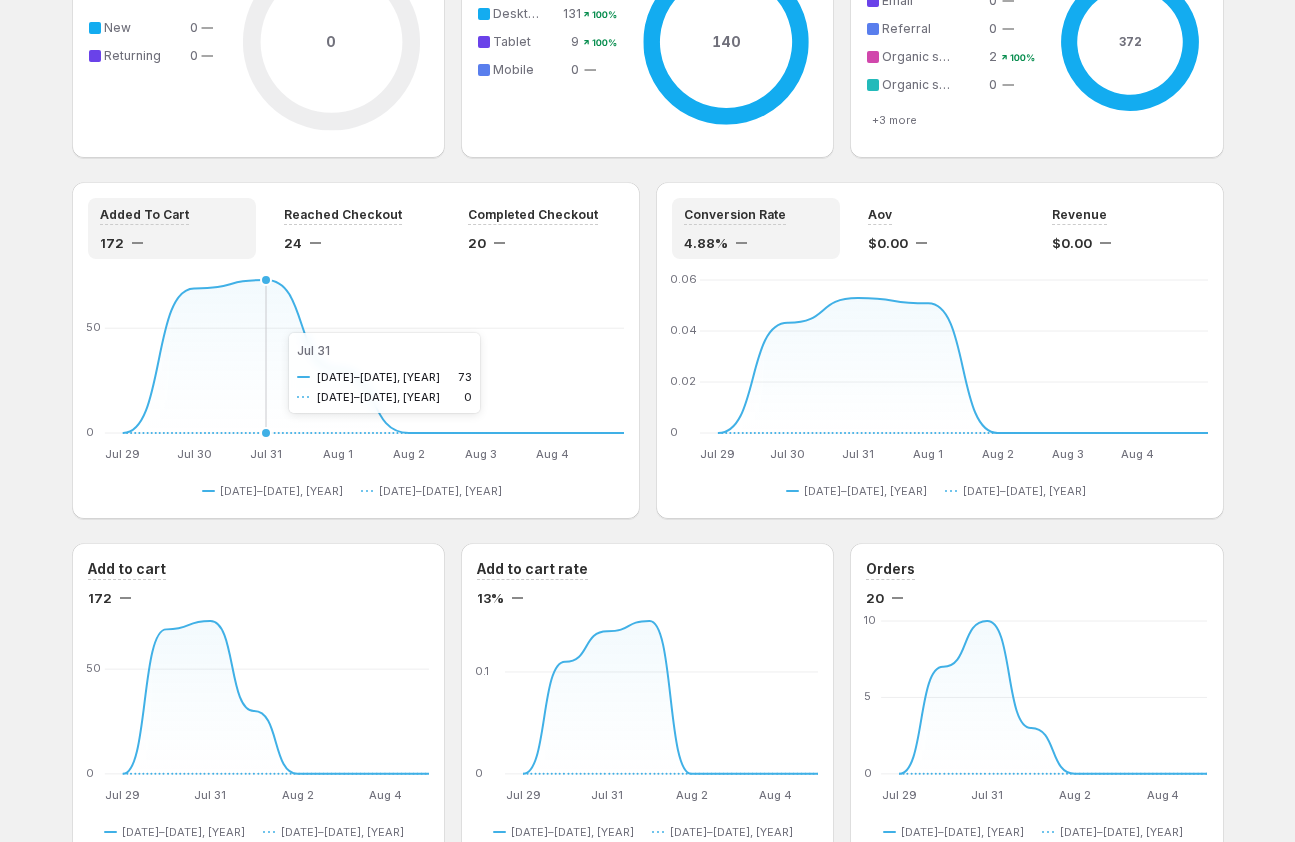 scroll, scrollTop: 1477, scrollLeft: 0, axis: vertical 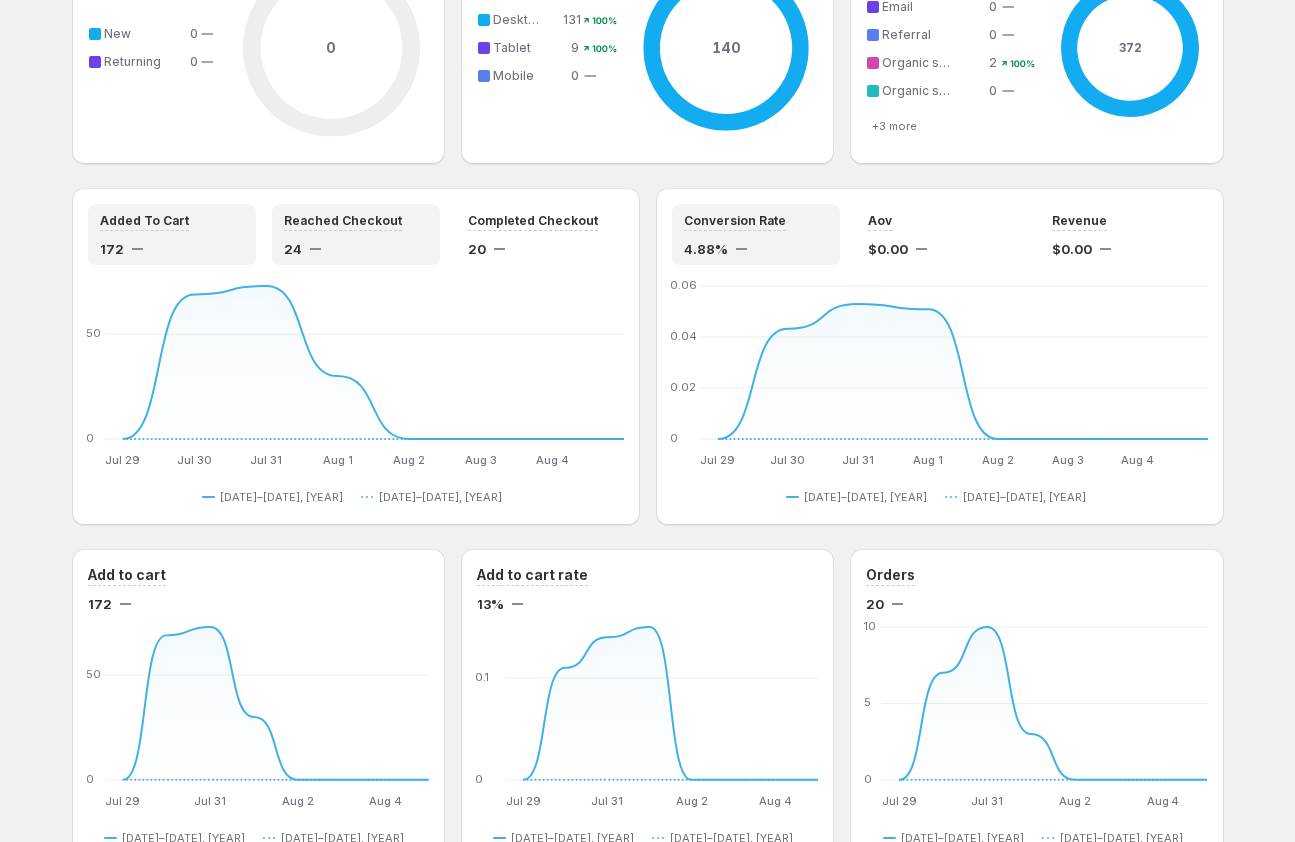 click on "Reached Checkout 24" at bounding box center [356, 234] 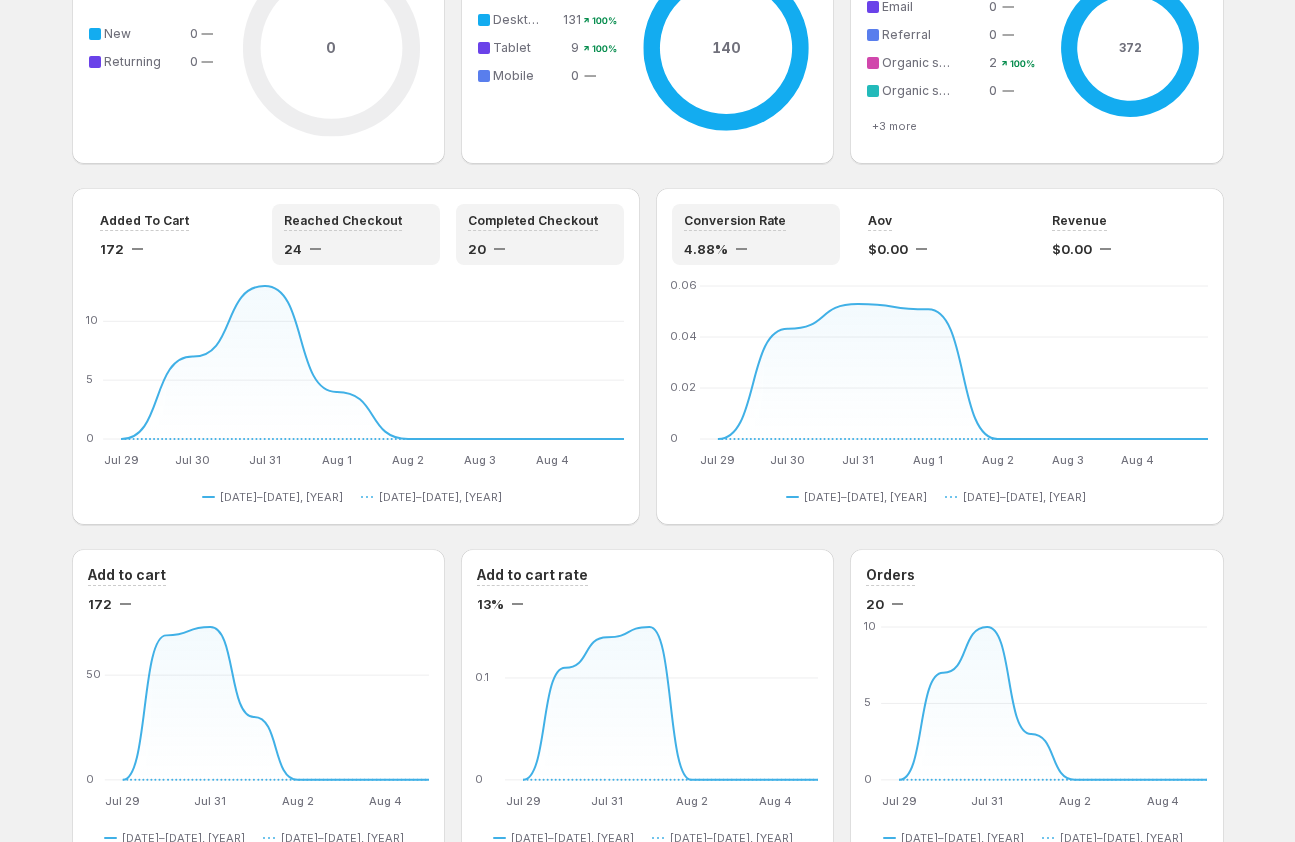 click on "20" at bounding box center (540, 249) 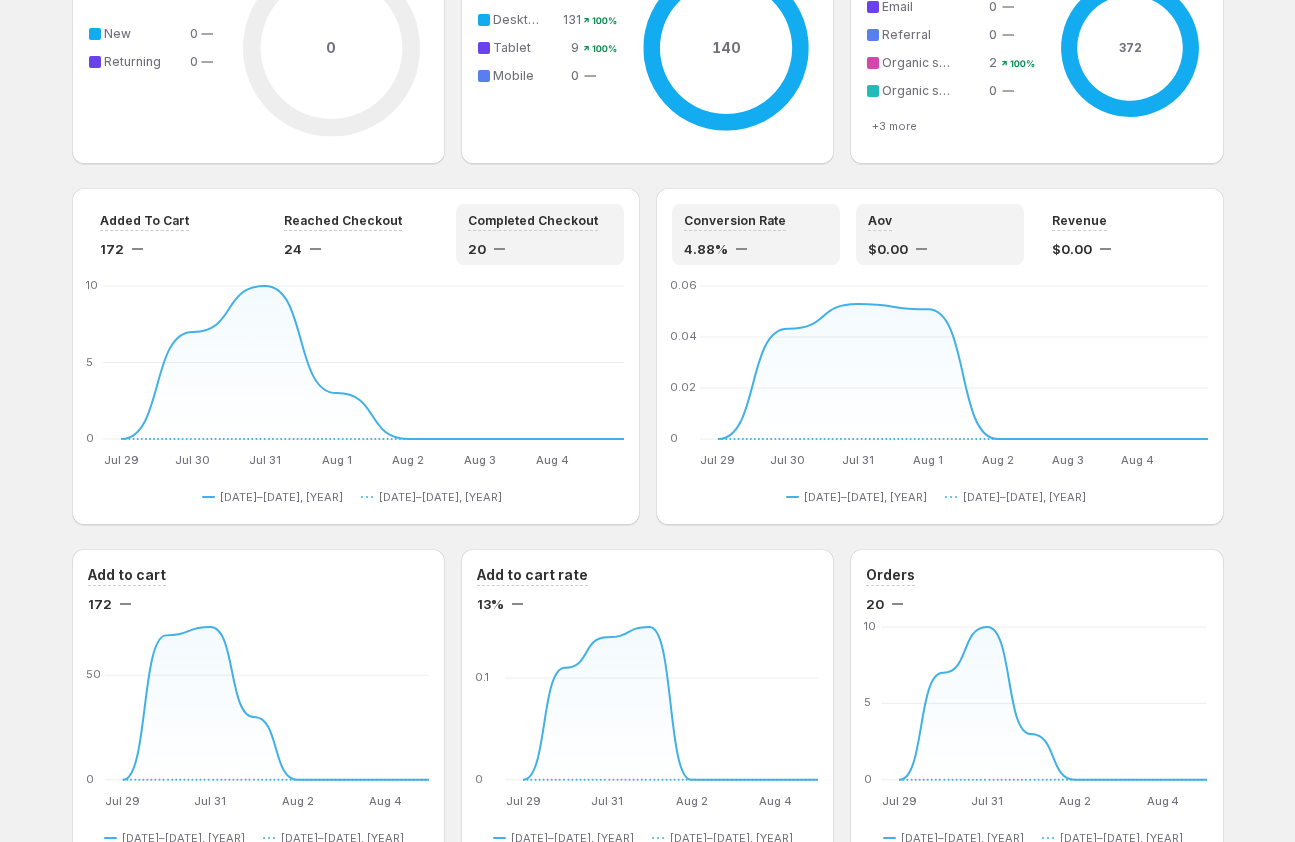 click on "$0.00" at bounding box center (940, 249) 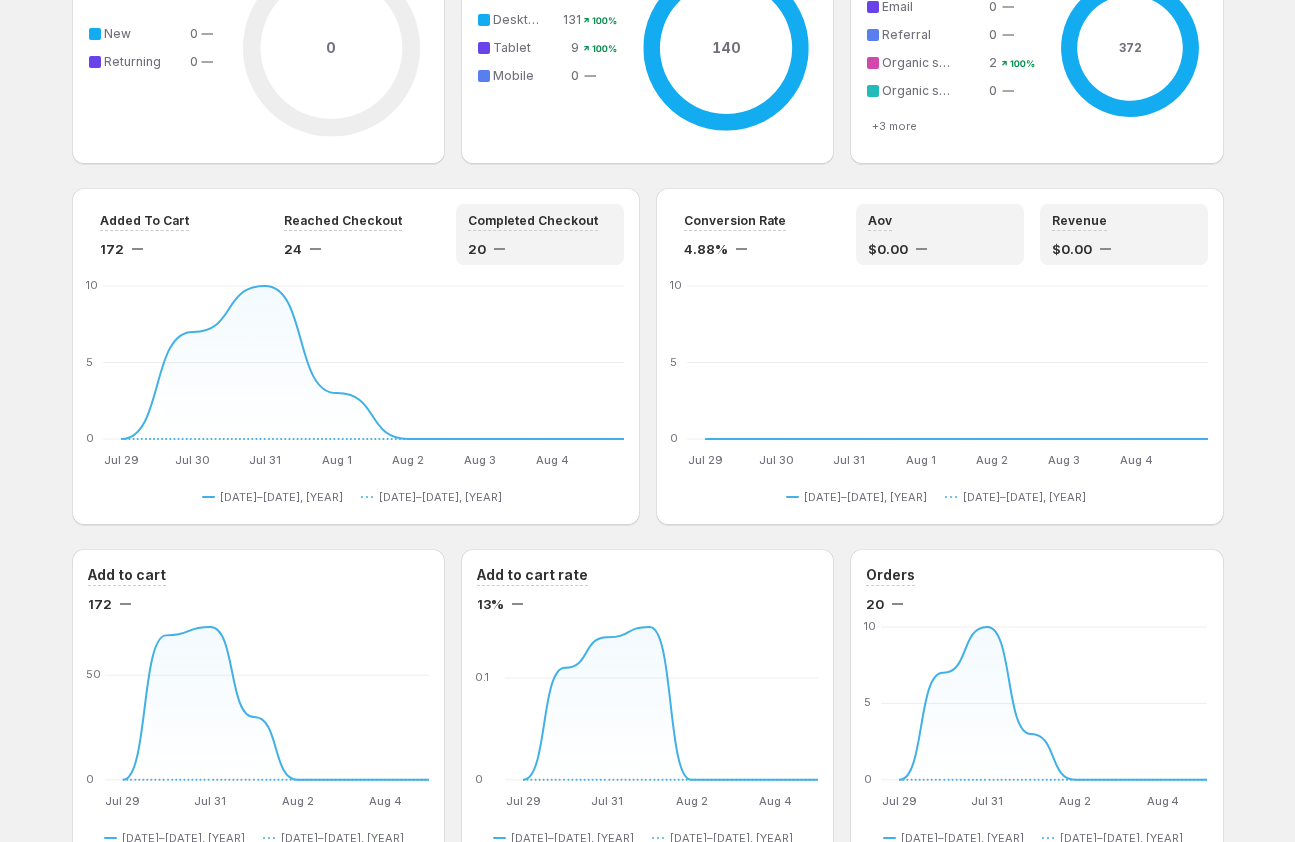 click on "$0.00" at bounding box center [1124, 249] 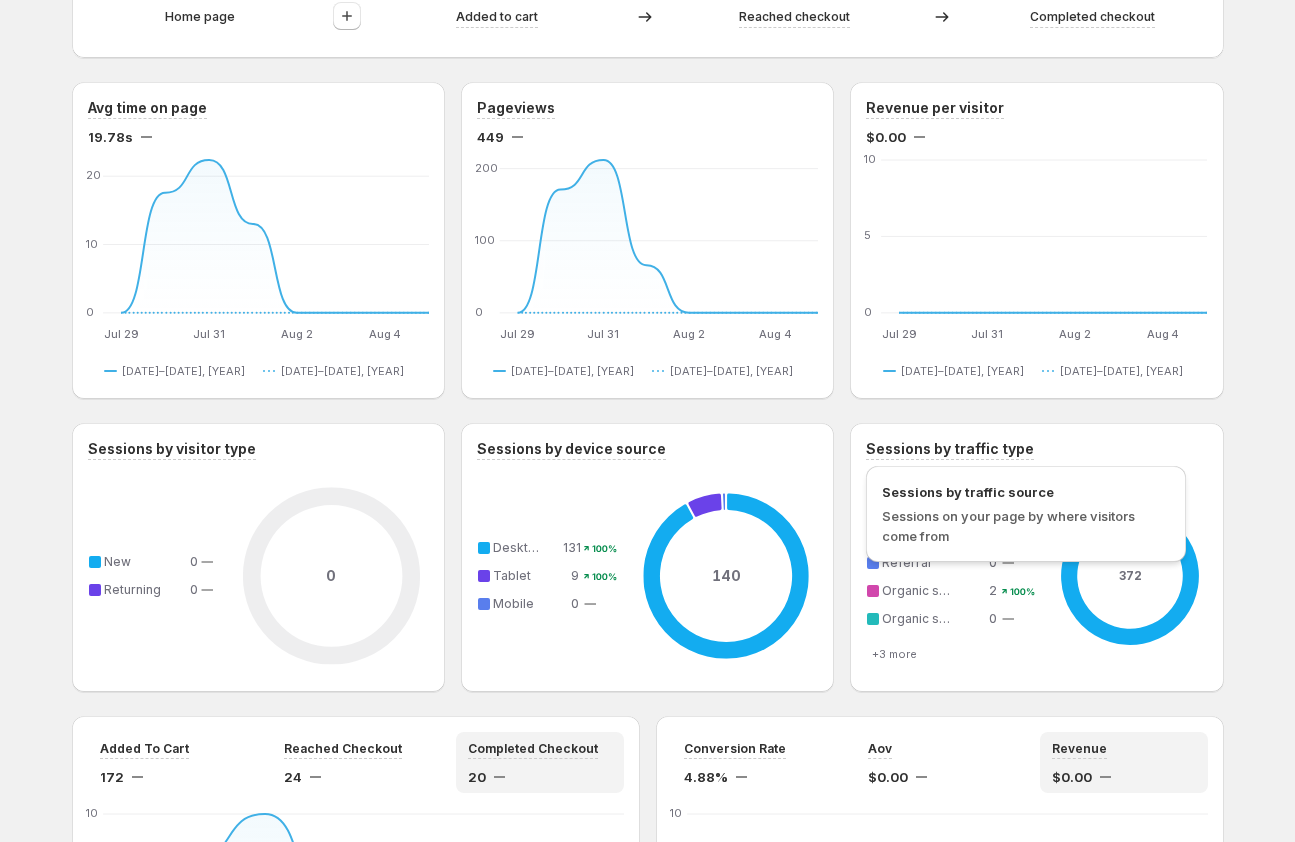 scroll, scrollTop: 1035, scrollLeft: 0, axis: vertical 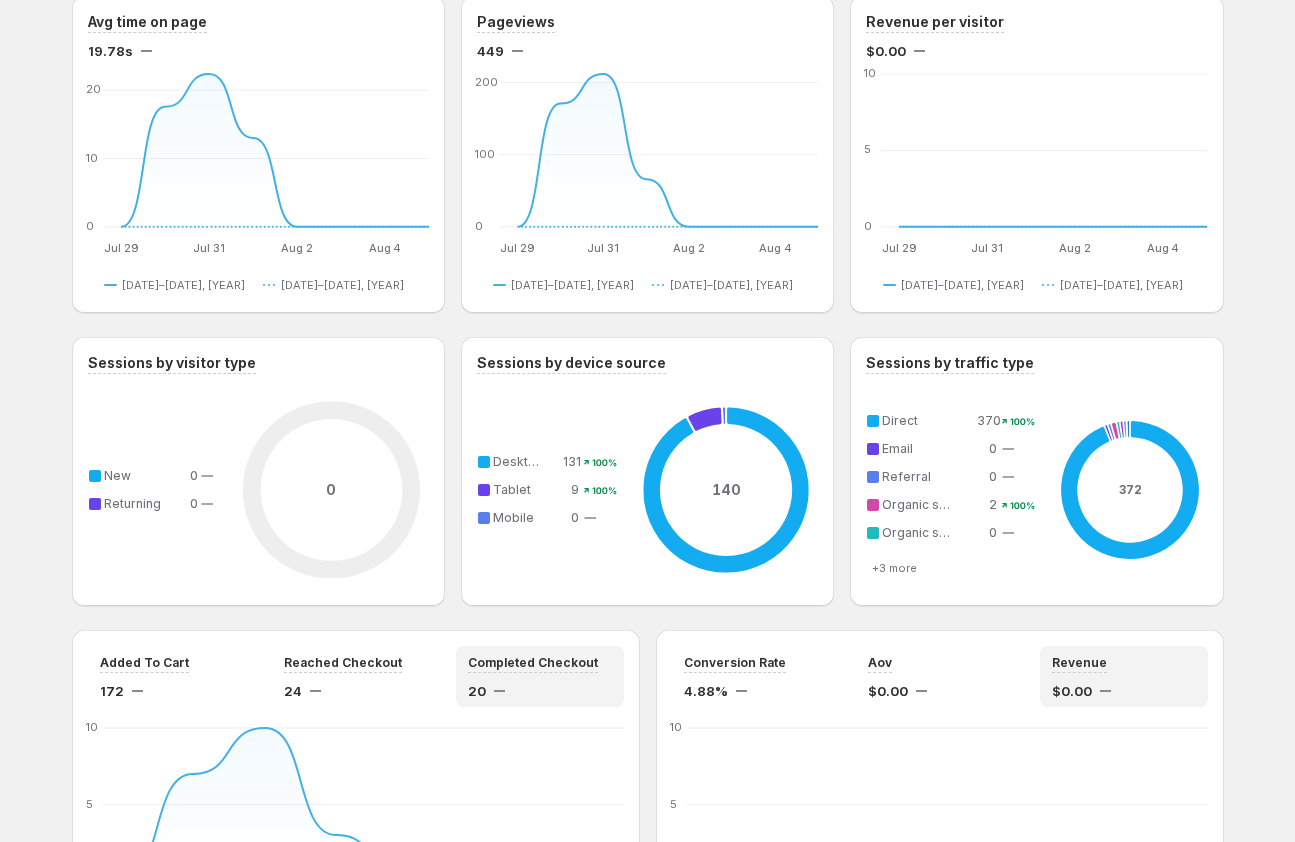 click 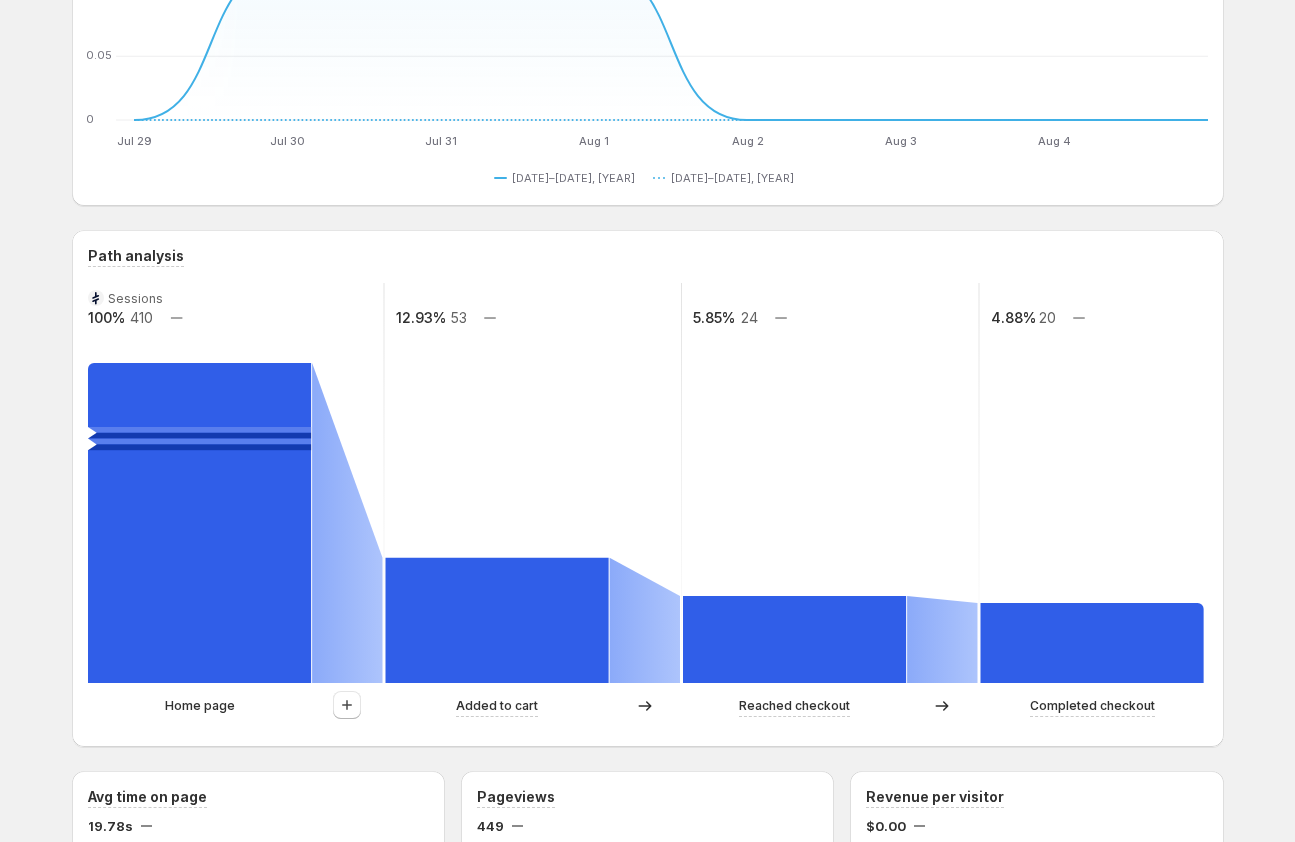 scroll, scrollTop: 0, scrollLeft: 0, axis: both 